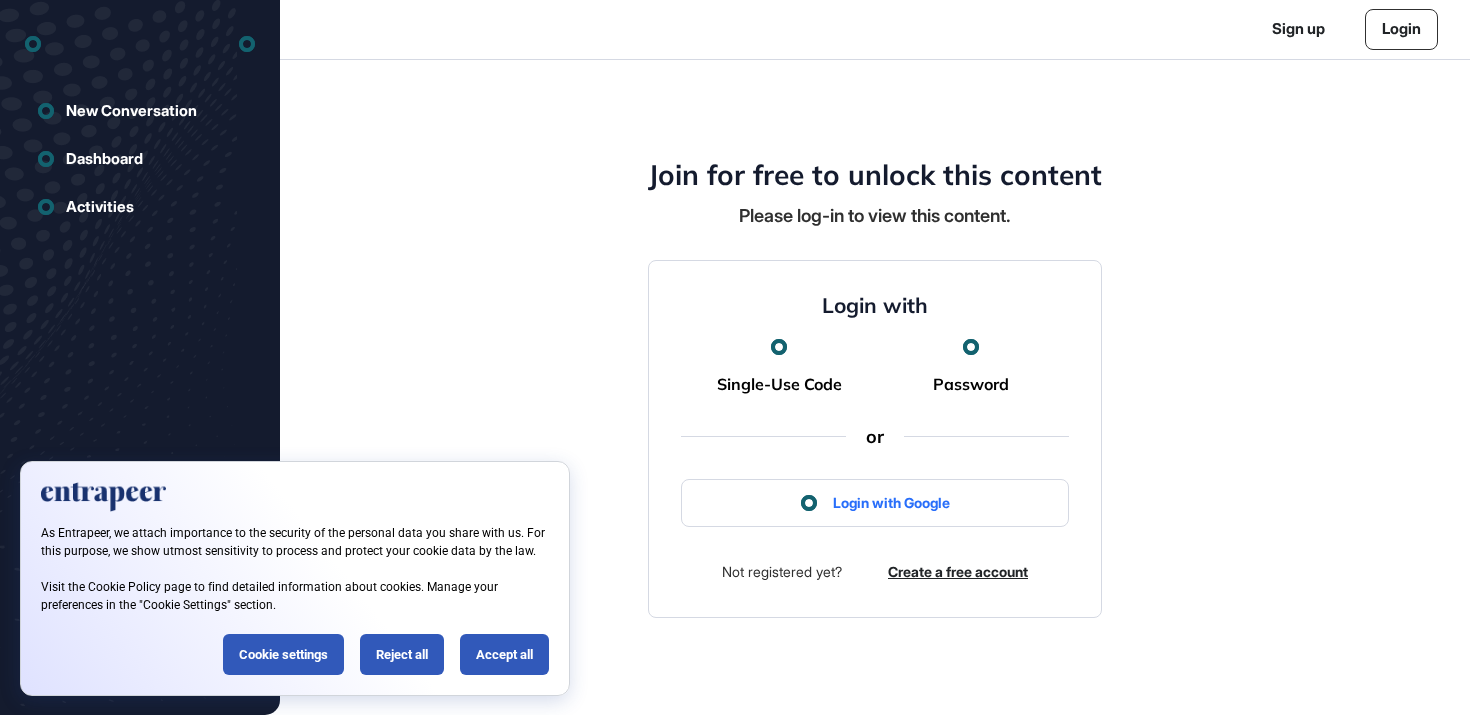 scroll, scrollTop: 0, scrollLeft: 0, axis: both 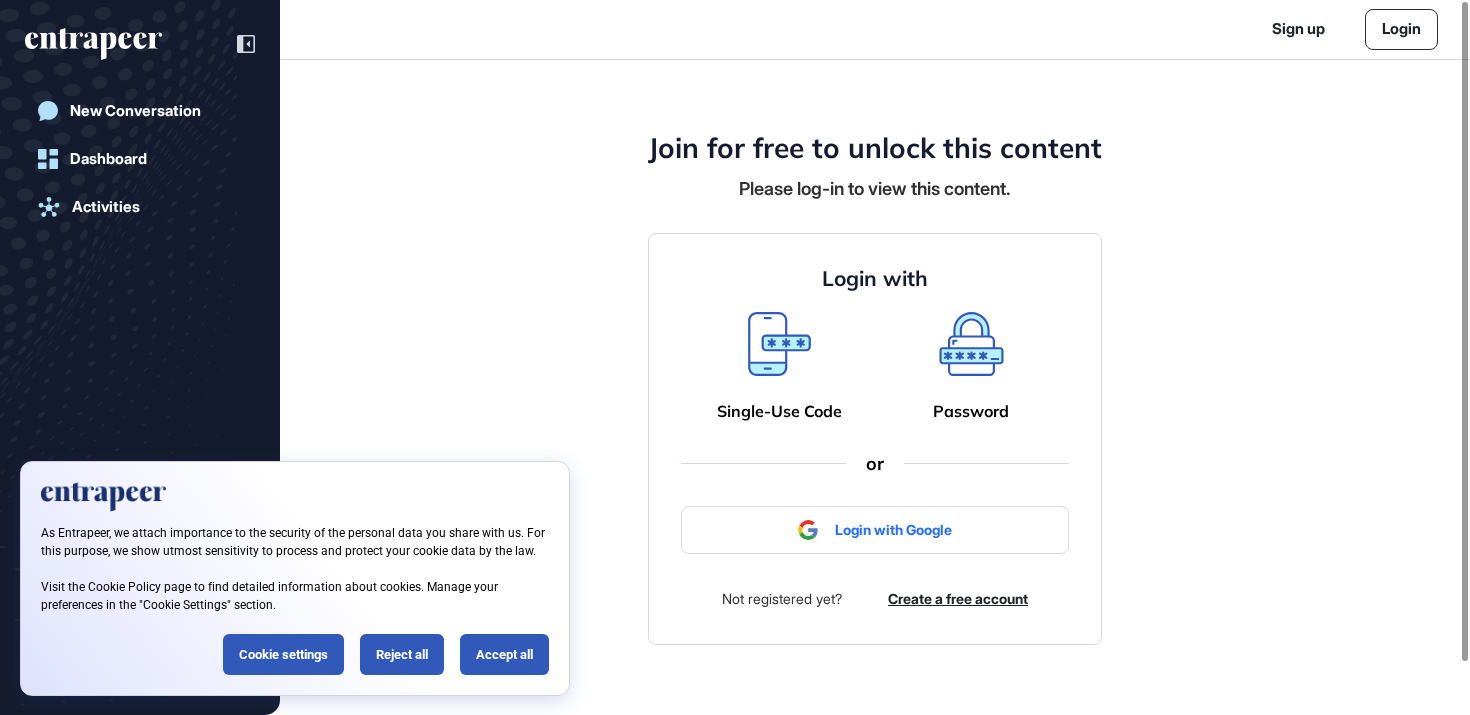 click on "Login" at bounding box center (1401, 29) 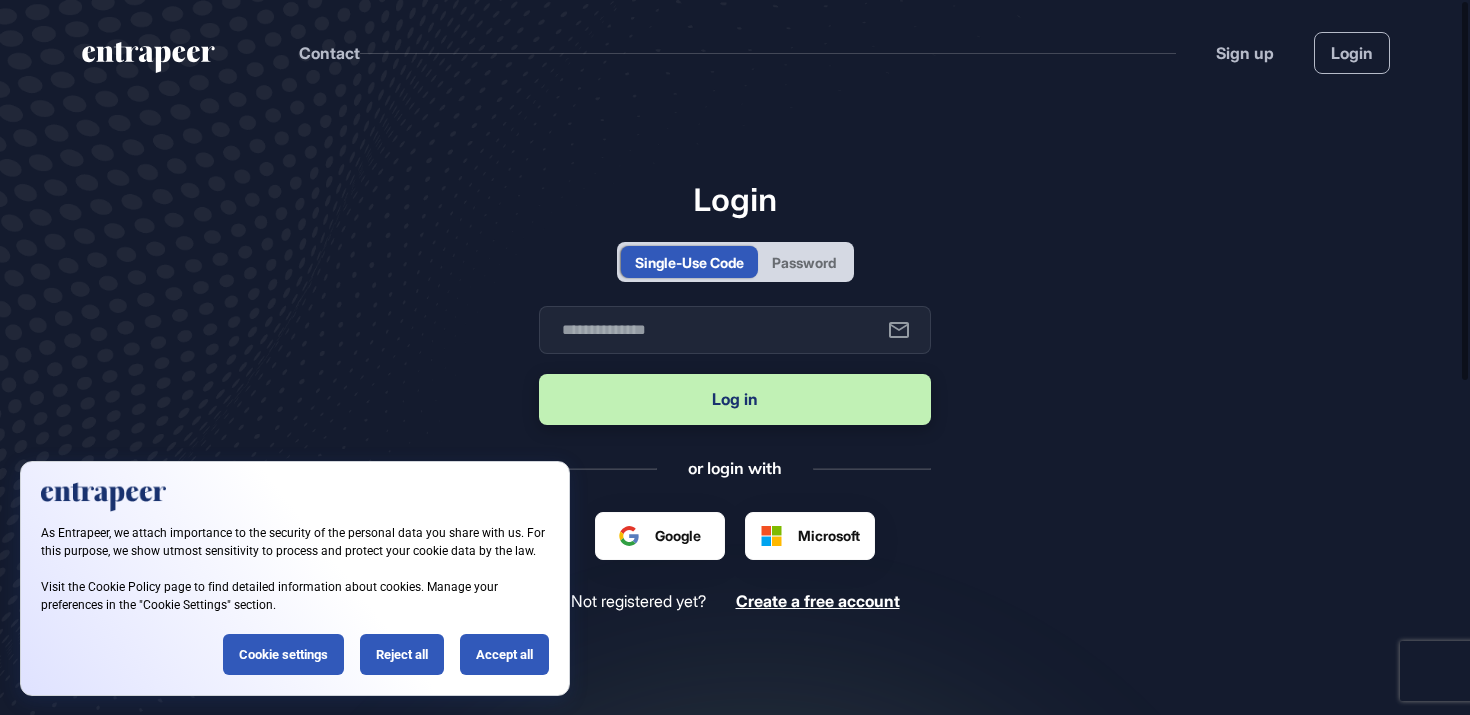 scroll, scrollTop: 715, scrollLeft: 1470, axis: both 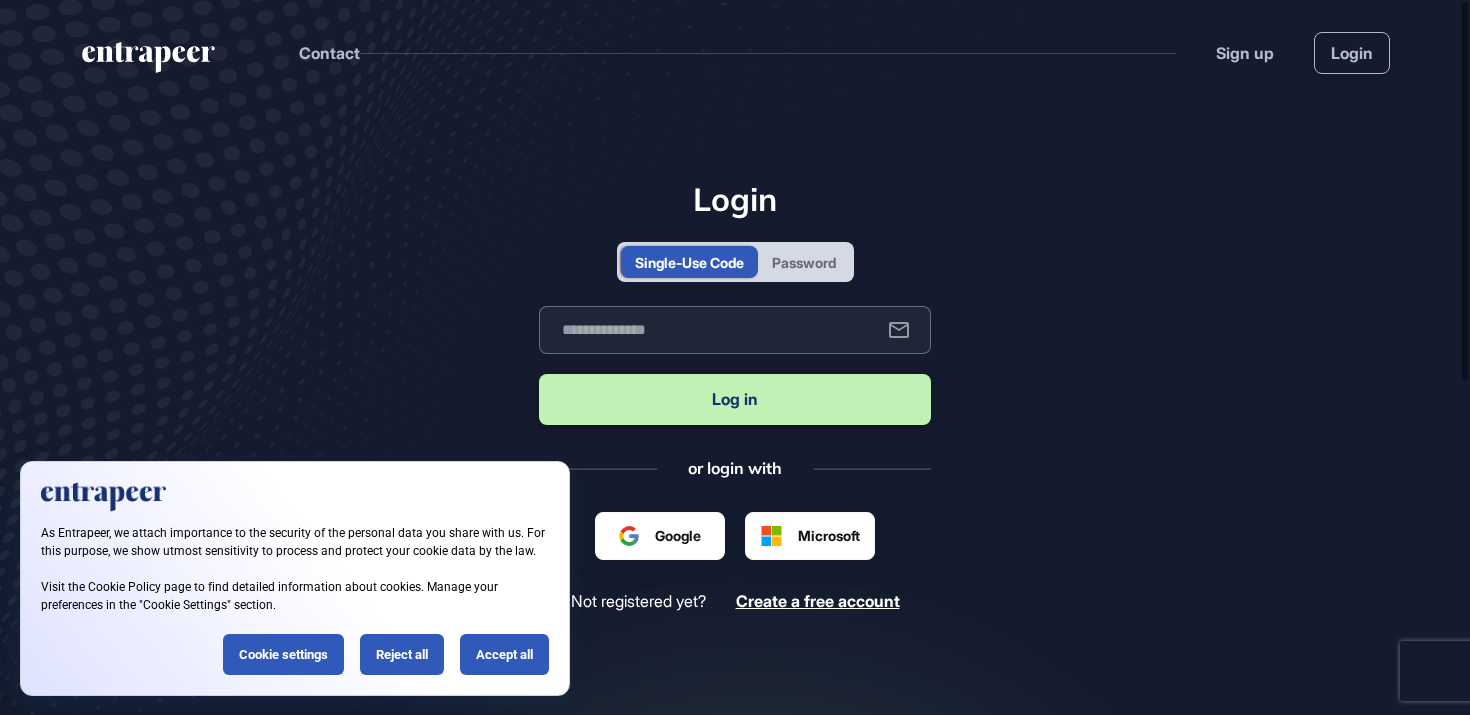 click at bounding box center (735, 330) 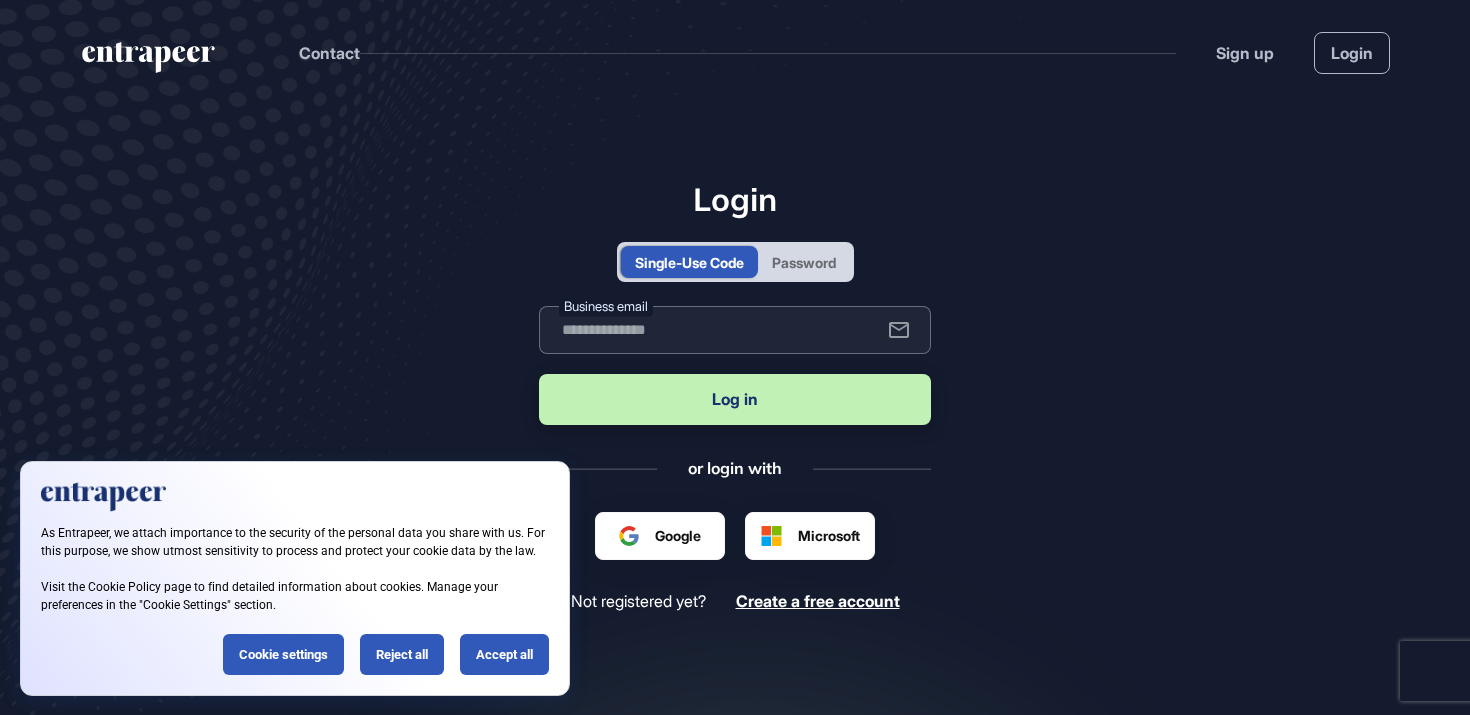 type on "**********" 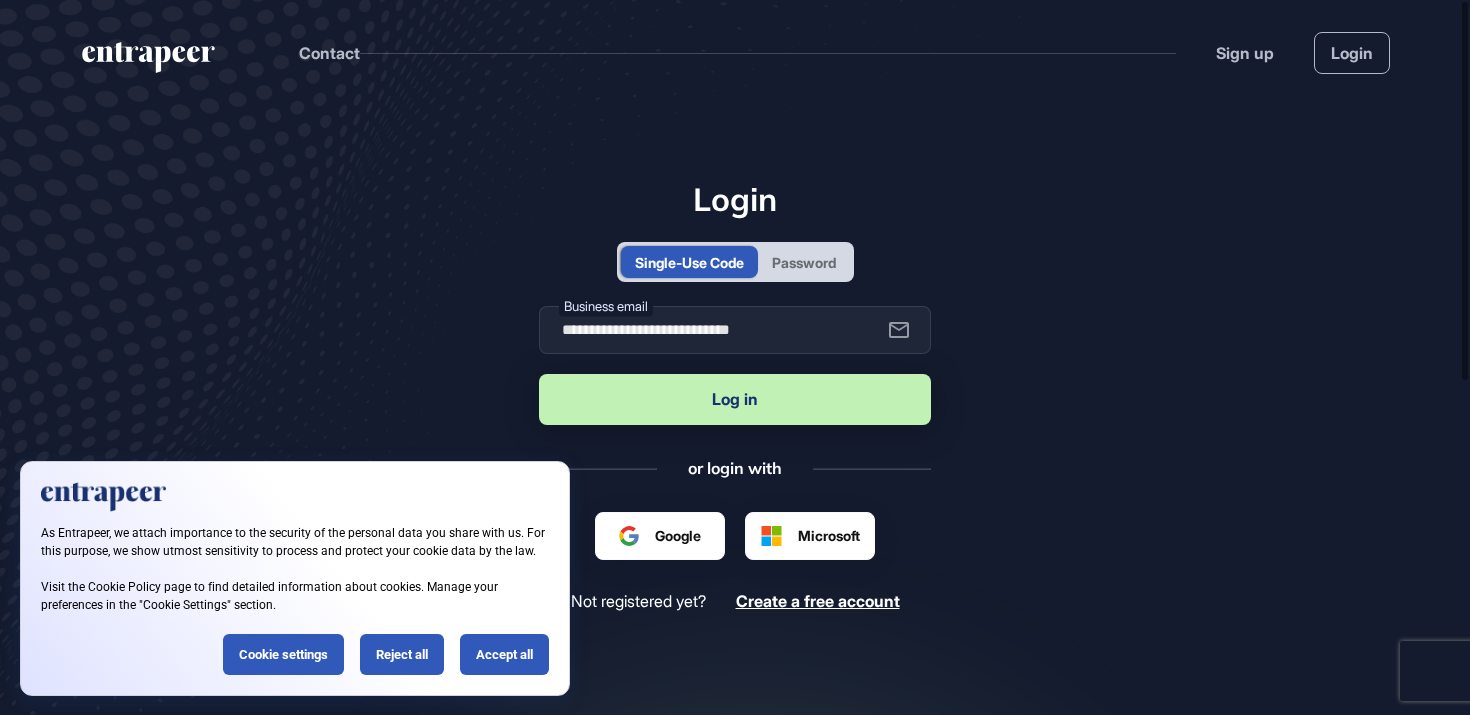 click on "Log in" at bounding box center [735, 399] 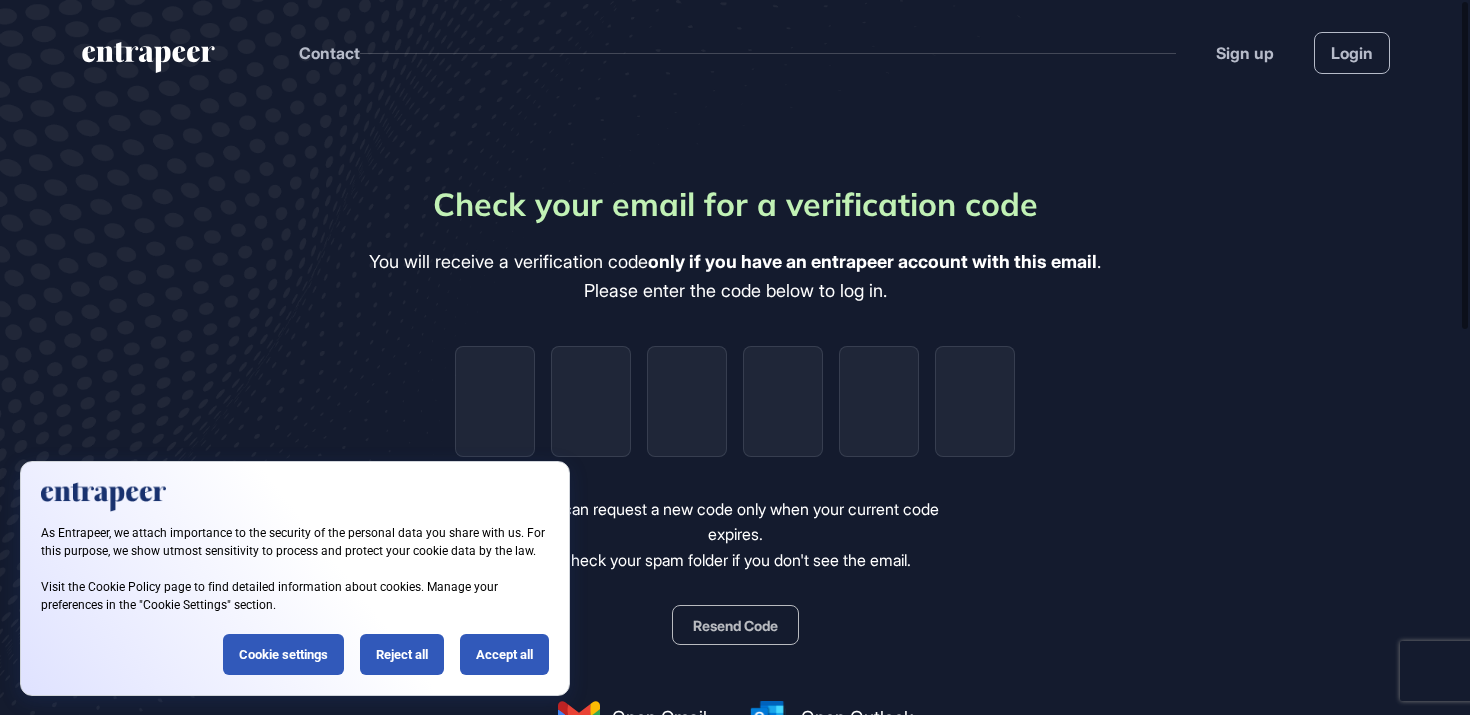 click on "only if you have an entrapeer account with this email" at bounding box center (872, 261) 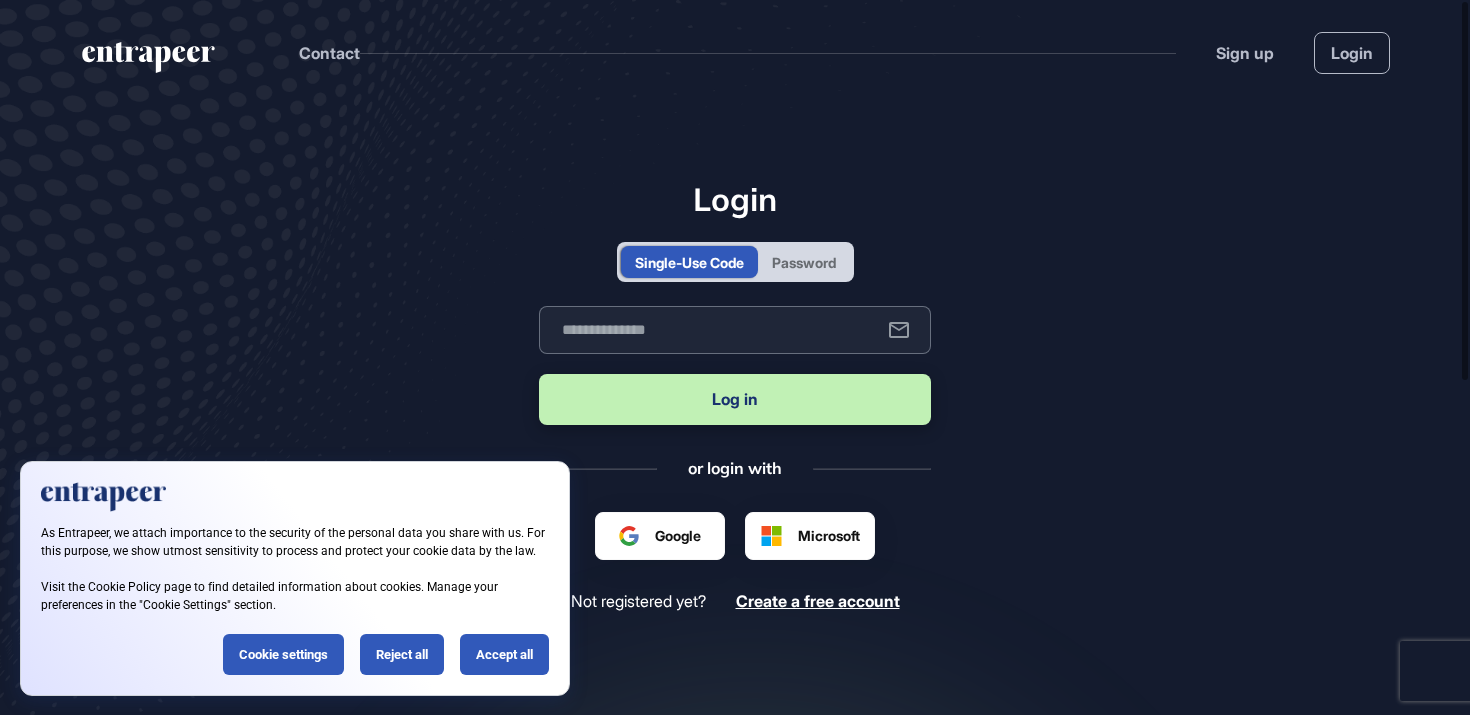 click at bounding box center [735, 330] 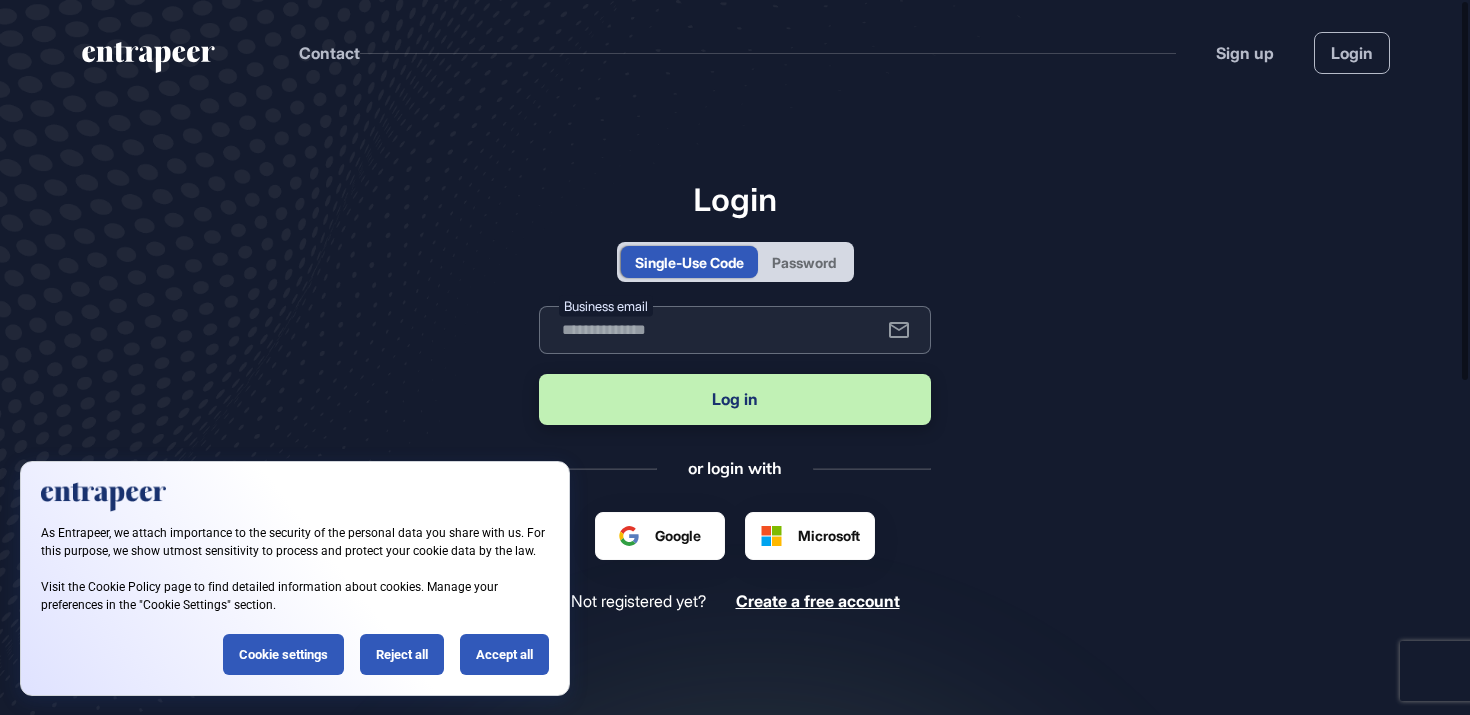type on "**********" 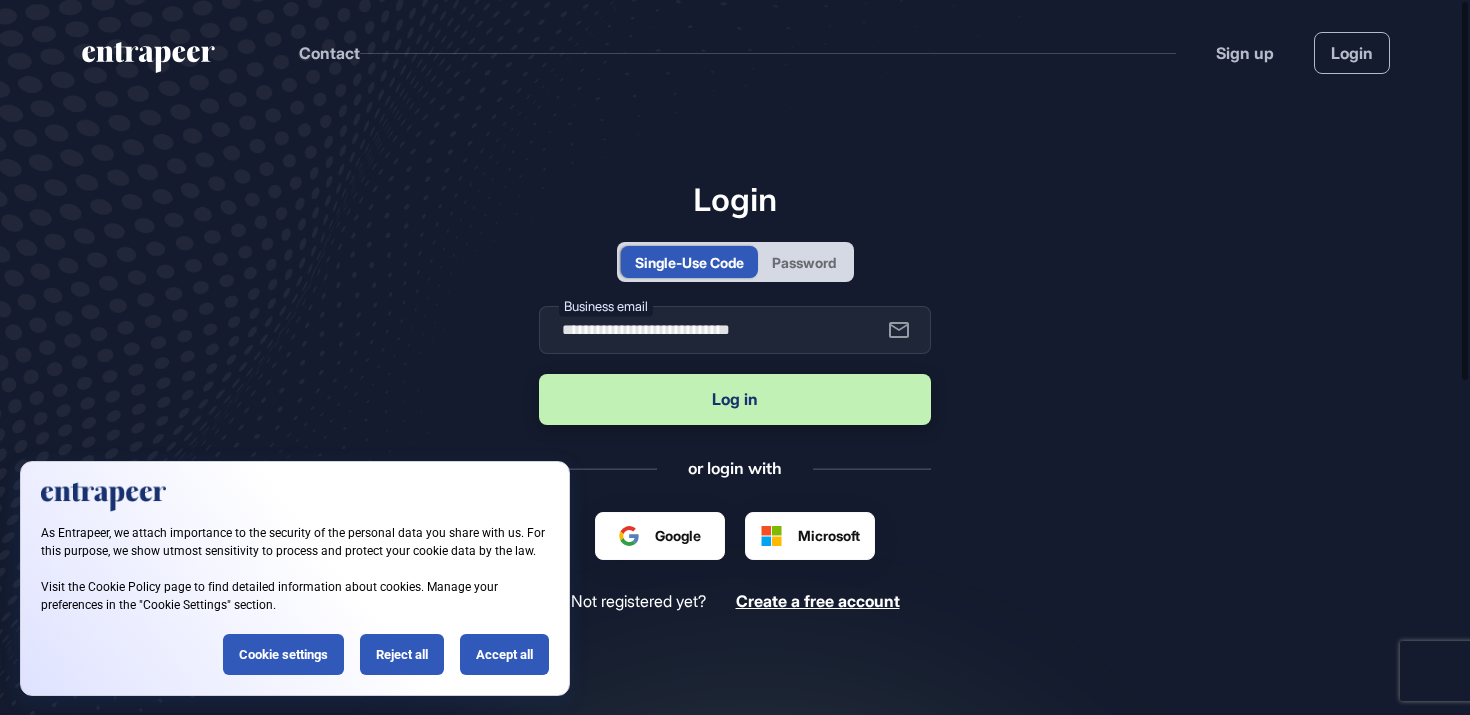 click on "Password" at bounding box center (804, 262) 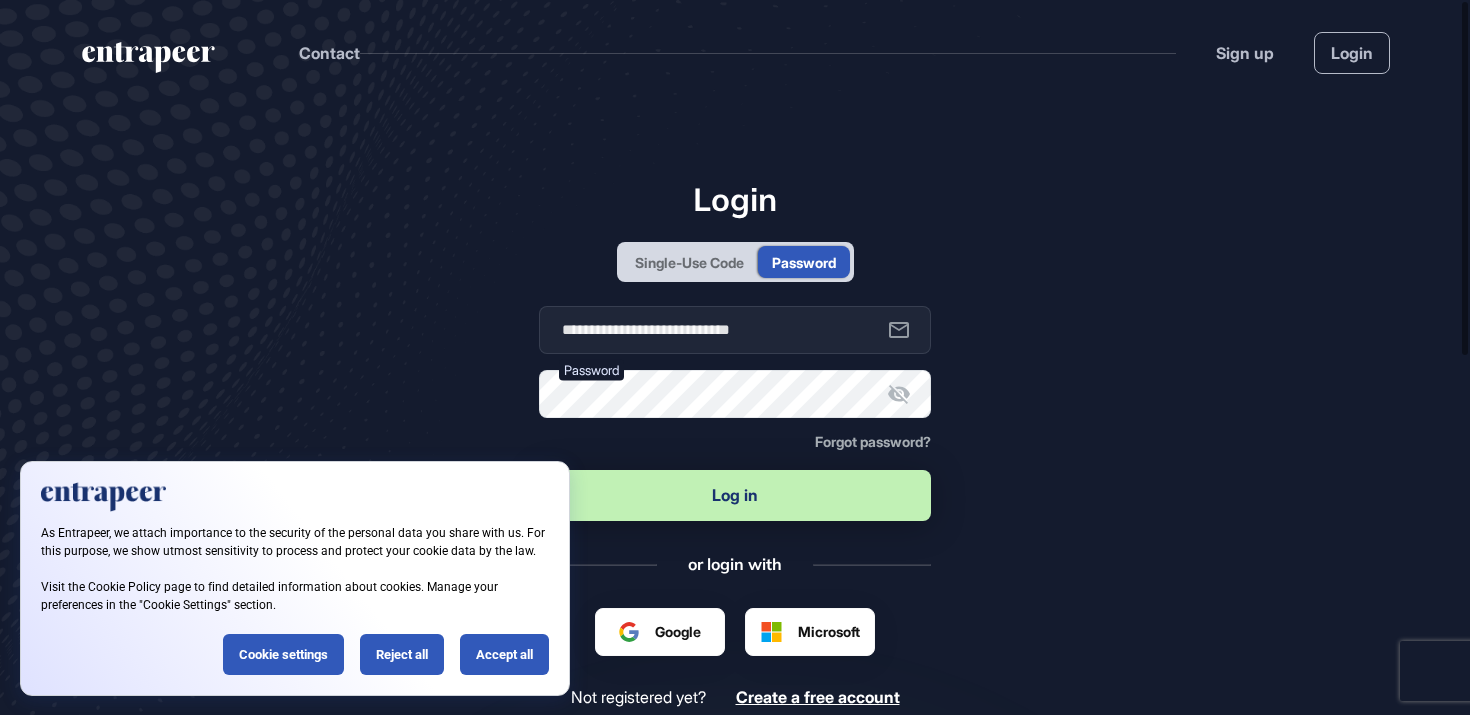 click on "Log in" at bounding box center [735, 495] 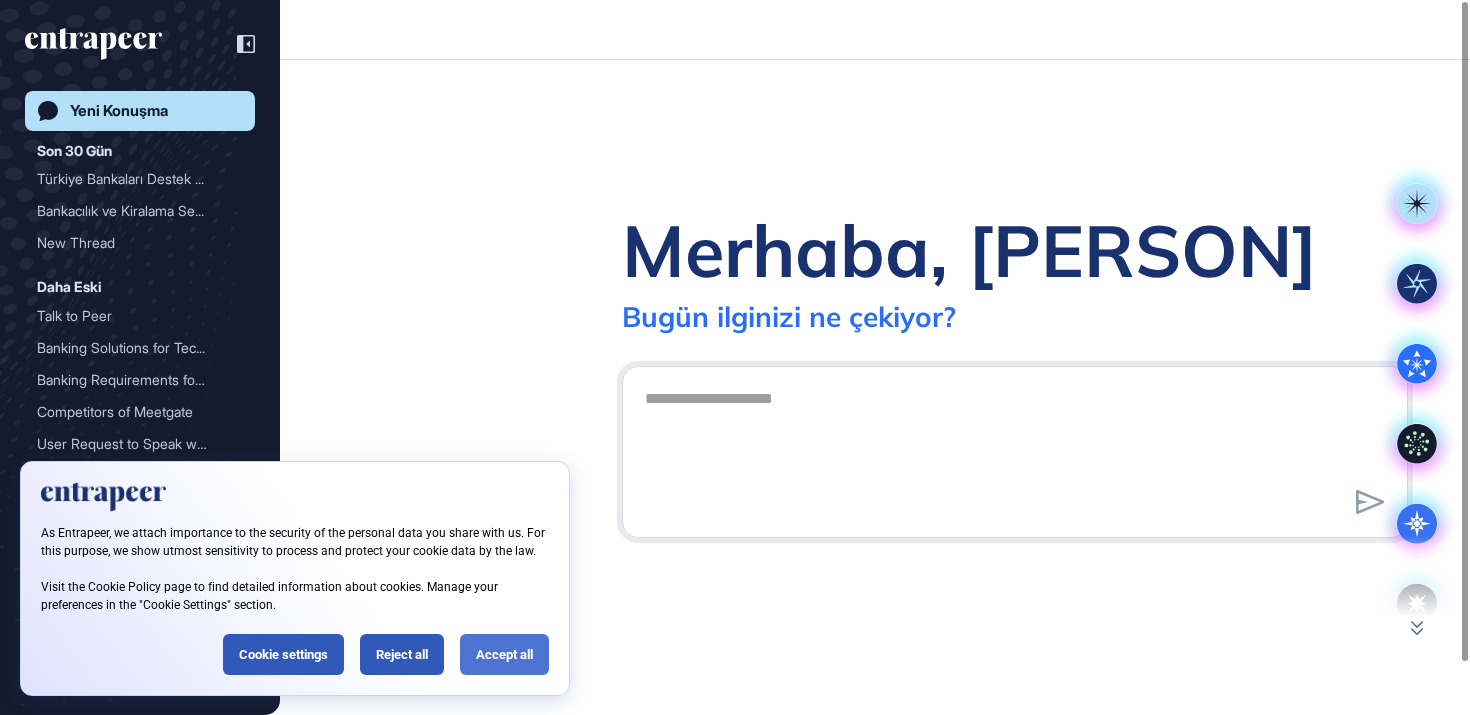 scroll, scrollTop: 715, scrollLeft: 1470, axis: both 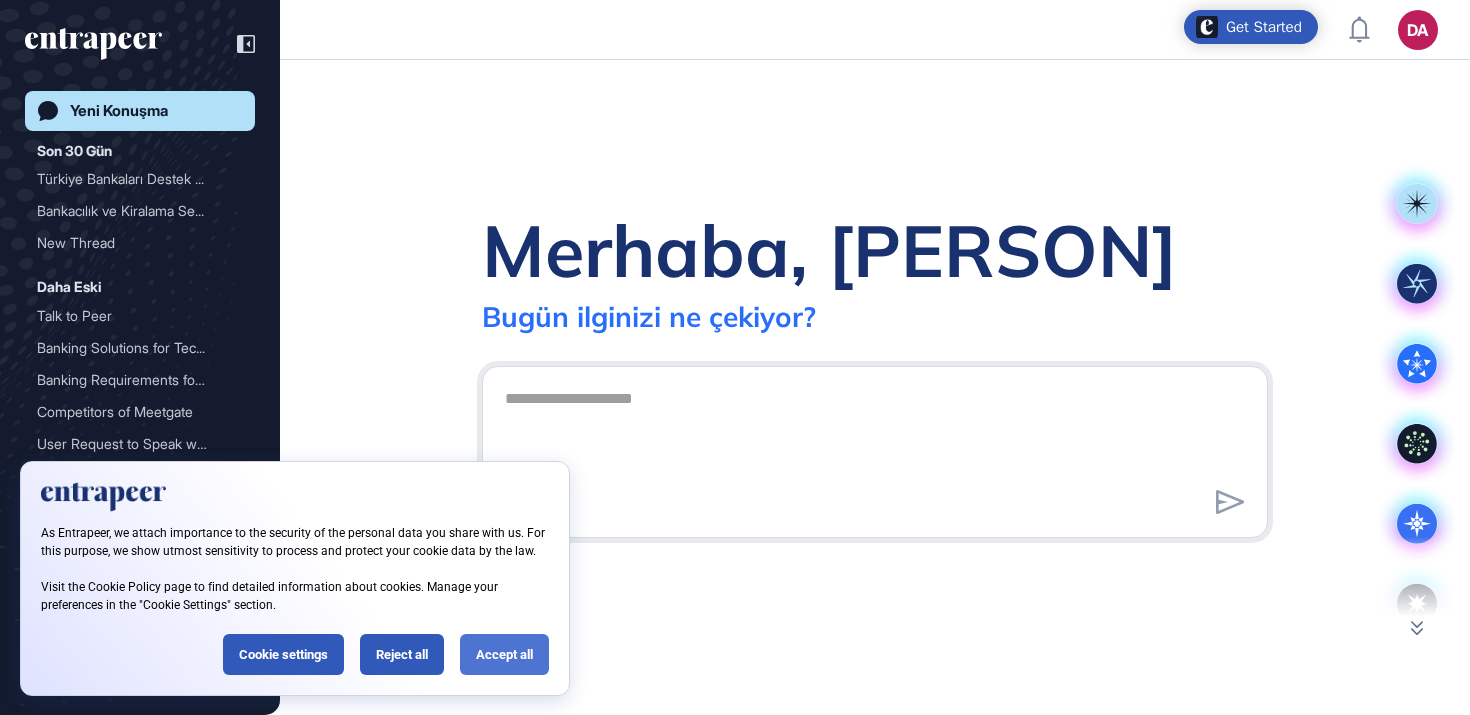 click on "Accept all" 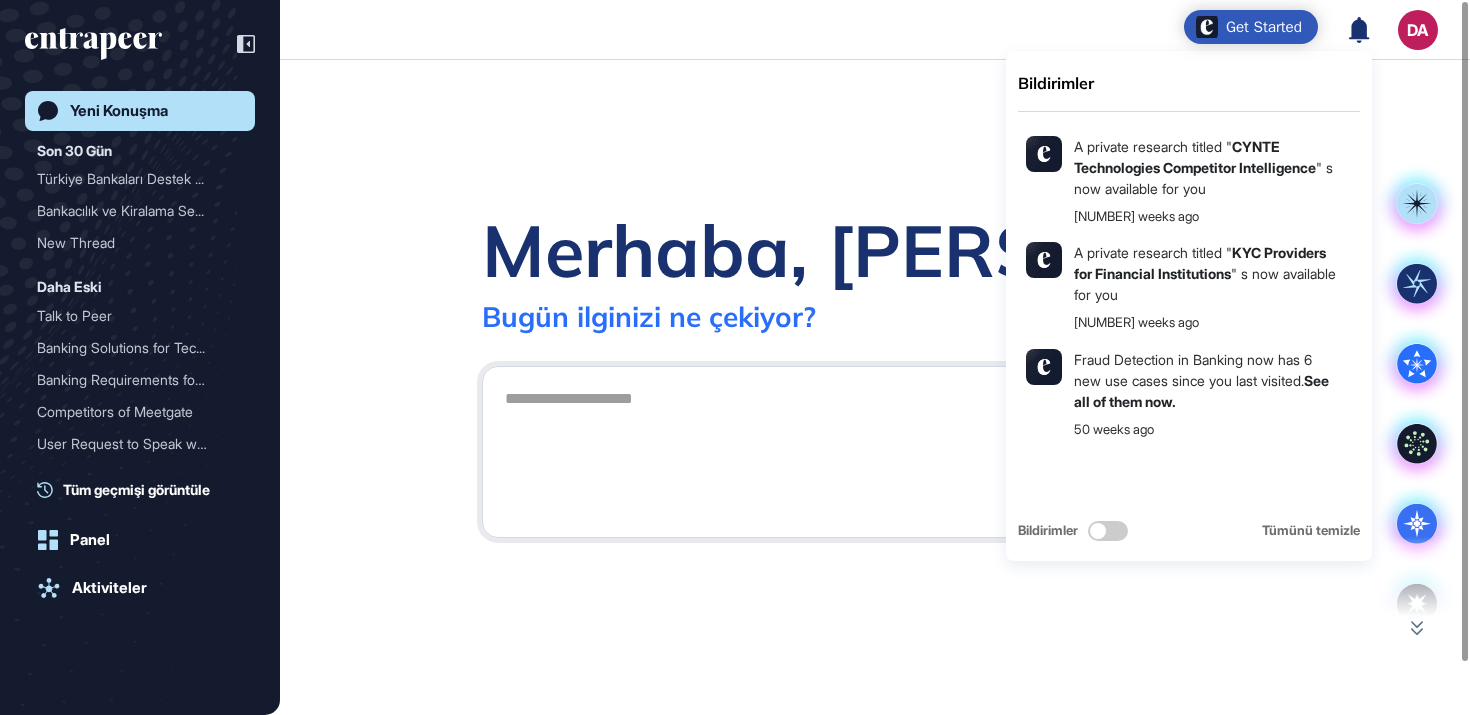 click 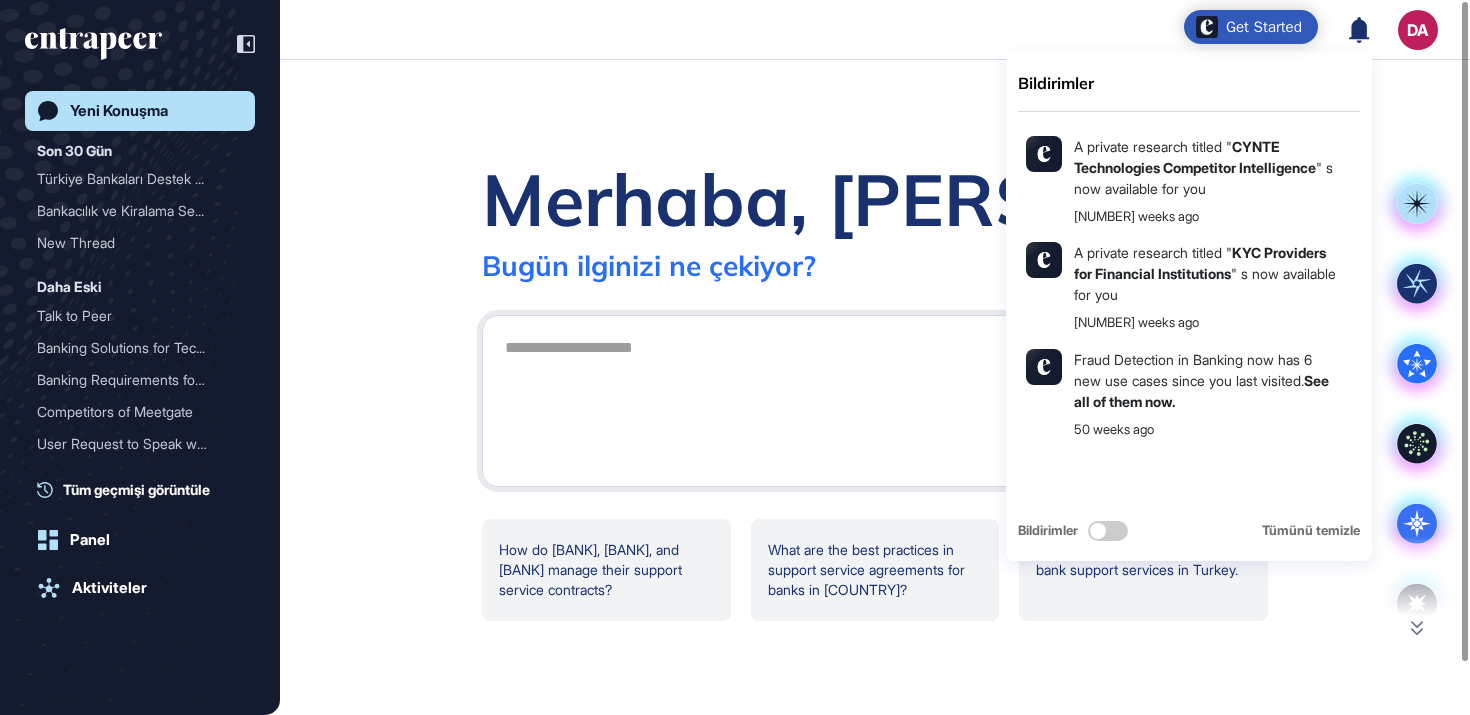 click 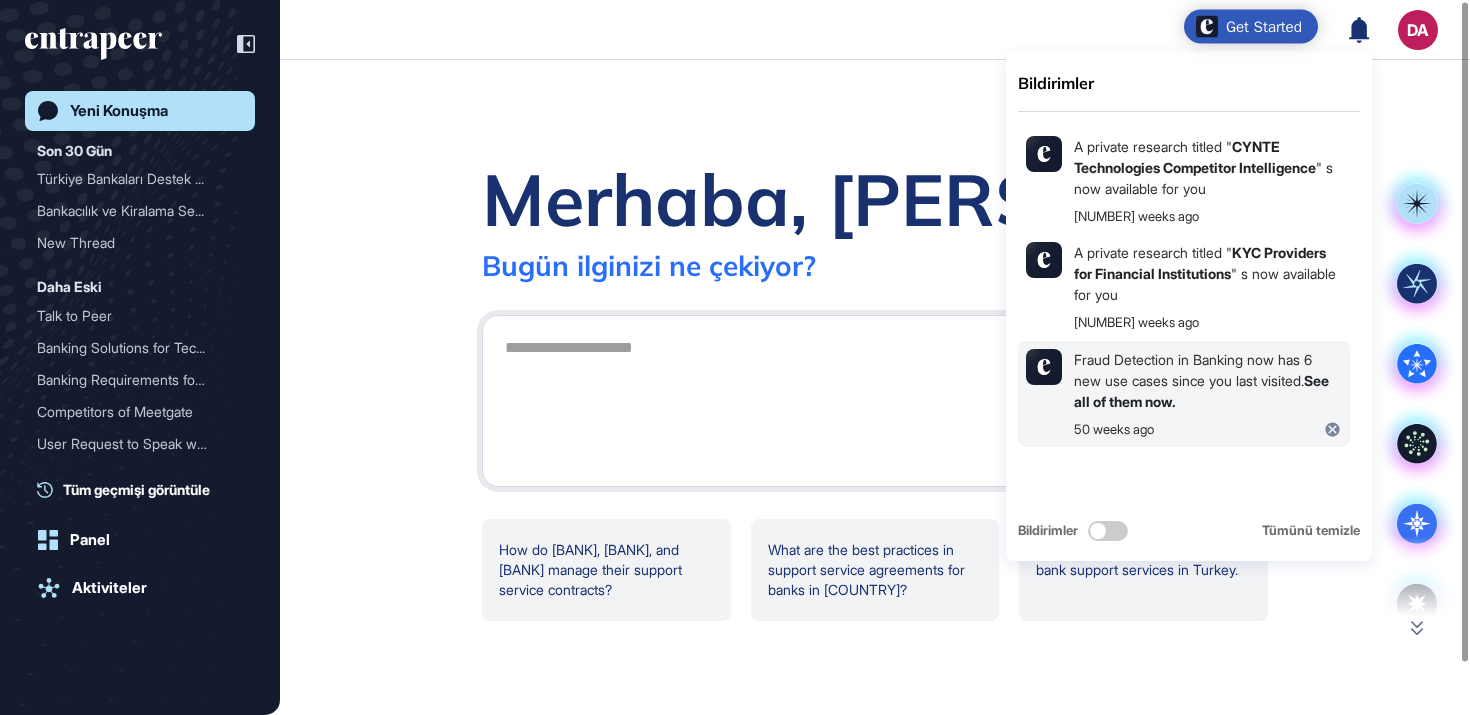 scroll, scrollTop: 0, scrollLeft: 0, axis: both 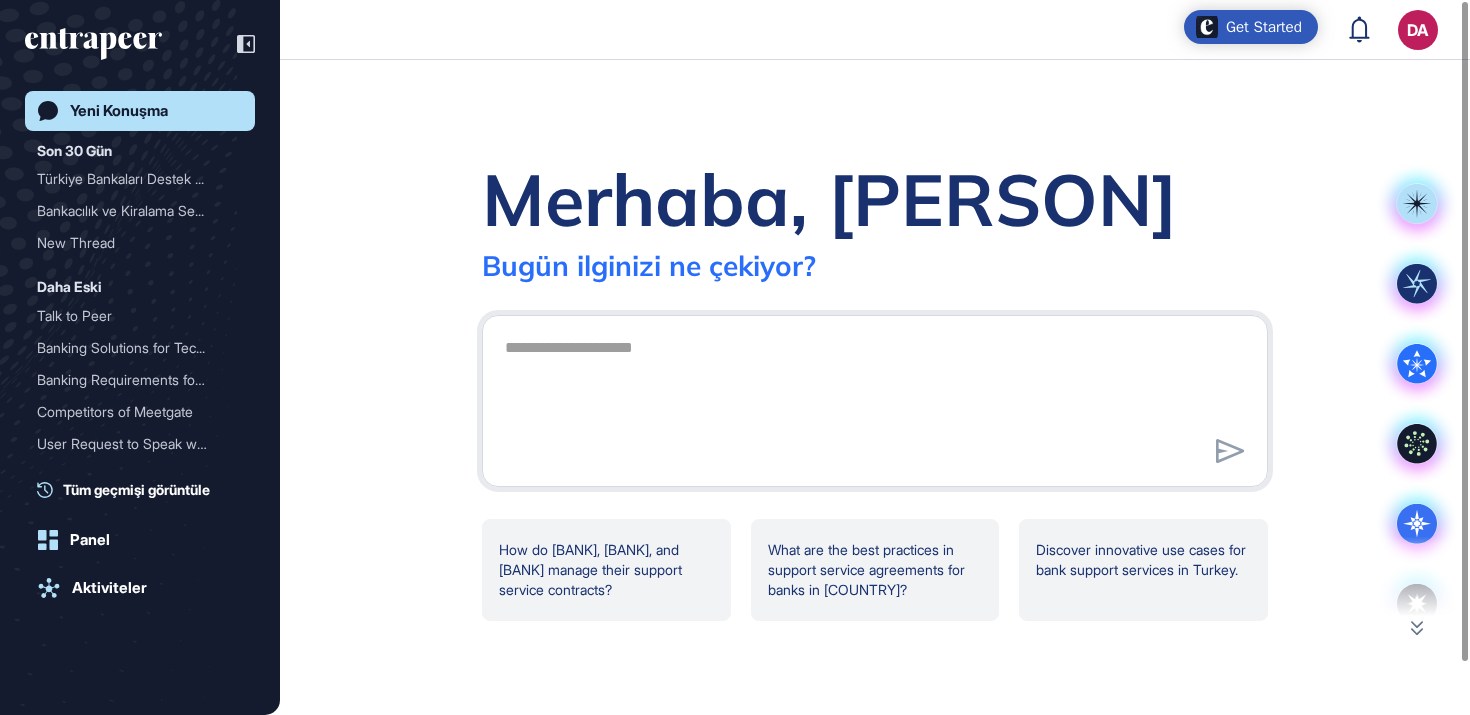 click on "DA Panel Profil İçeriklerim Daha Fazla Veri İste" at bounding box center (735, 30) 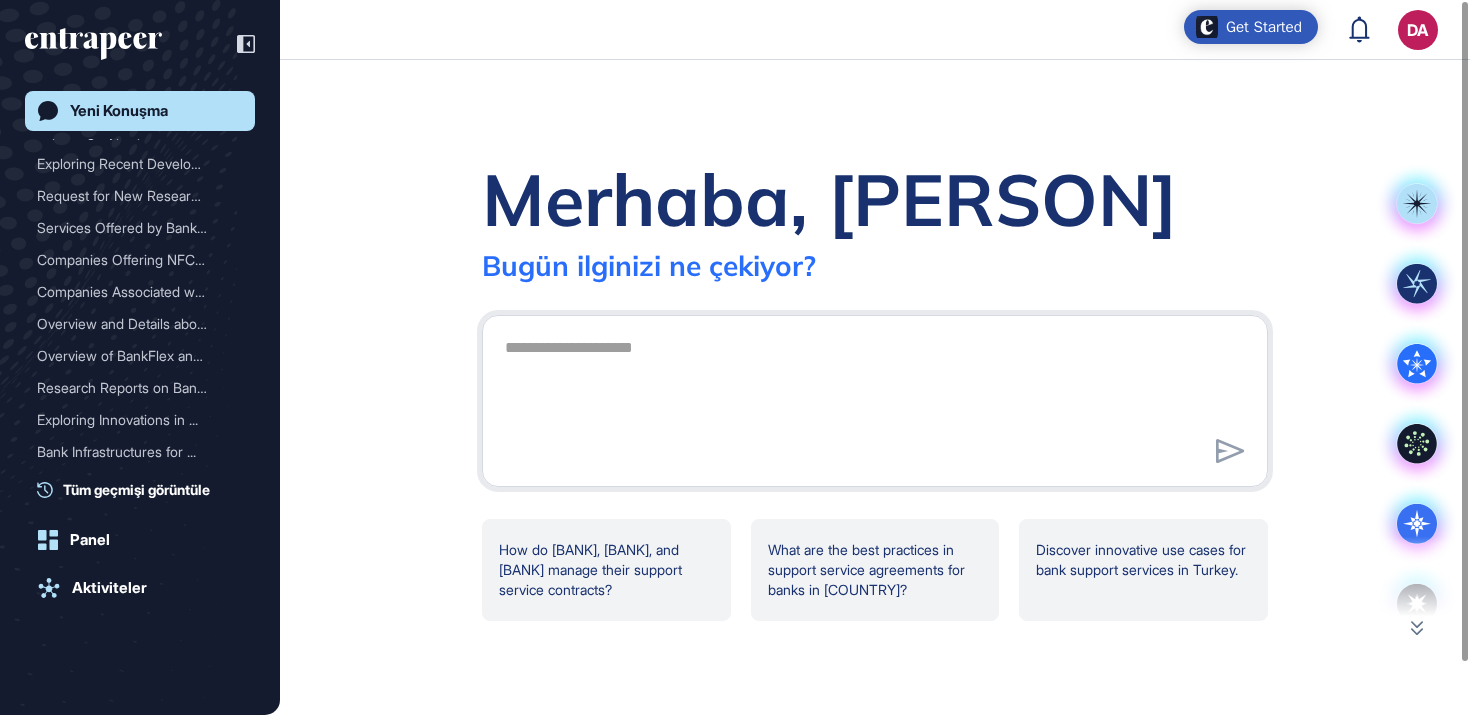 scroll, scrollTop: 707, scrollLeft: 0, axis: vertical 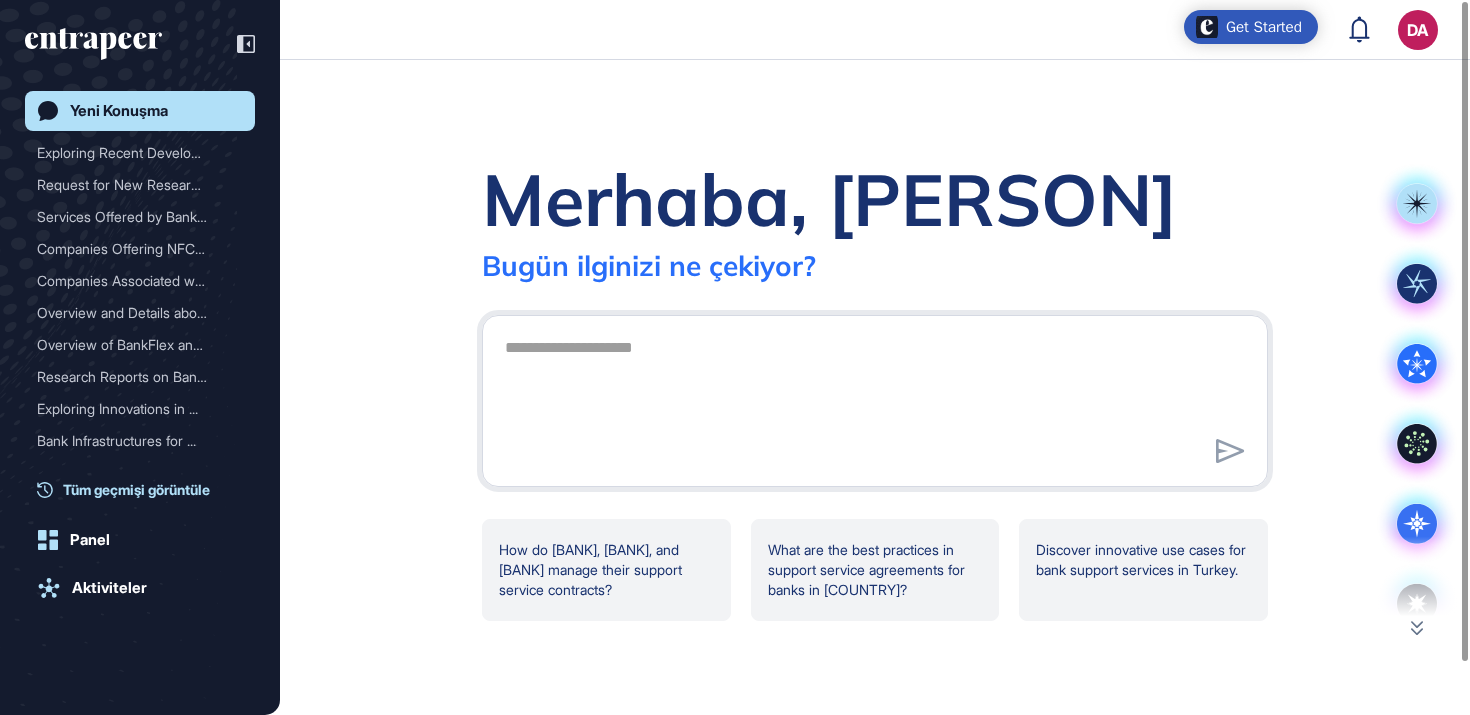 click on "Yeni Konuşma Son 30 Gün Türkiye Bankaları Destek ... Bankacılık ve Kiralama Se... New Thread Daha Eski Talk to Peer Banking Solutions for Tec... Banking Requirements for ... Competitors of Meetgate User Request to Speak wit... Competitors of Meetgate Effective Campaign Manage... Effective Management of C... Analysis of Profitability... Campaign Management Strat... Use Cases for Corporate B... Campaign Management Strat... New Thread Request for New Research ... Exploring Open Banking So... Request for New Market Re... Exploring Hyperpersonaliz... Exploring Recent Developm... Request for New Research ... Services Offered by BankF... Companies Offering NFC So... Companies Associated with... Overview and Details abou... Overview of BankFlex and ... Research Reports on Banki... Exploring Innovations in ... Bank Infrastructures for ... Tüm geçmişi görüntüle Panel Aktiviteler" at bounding box center (140, 378) 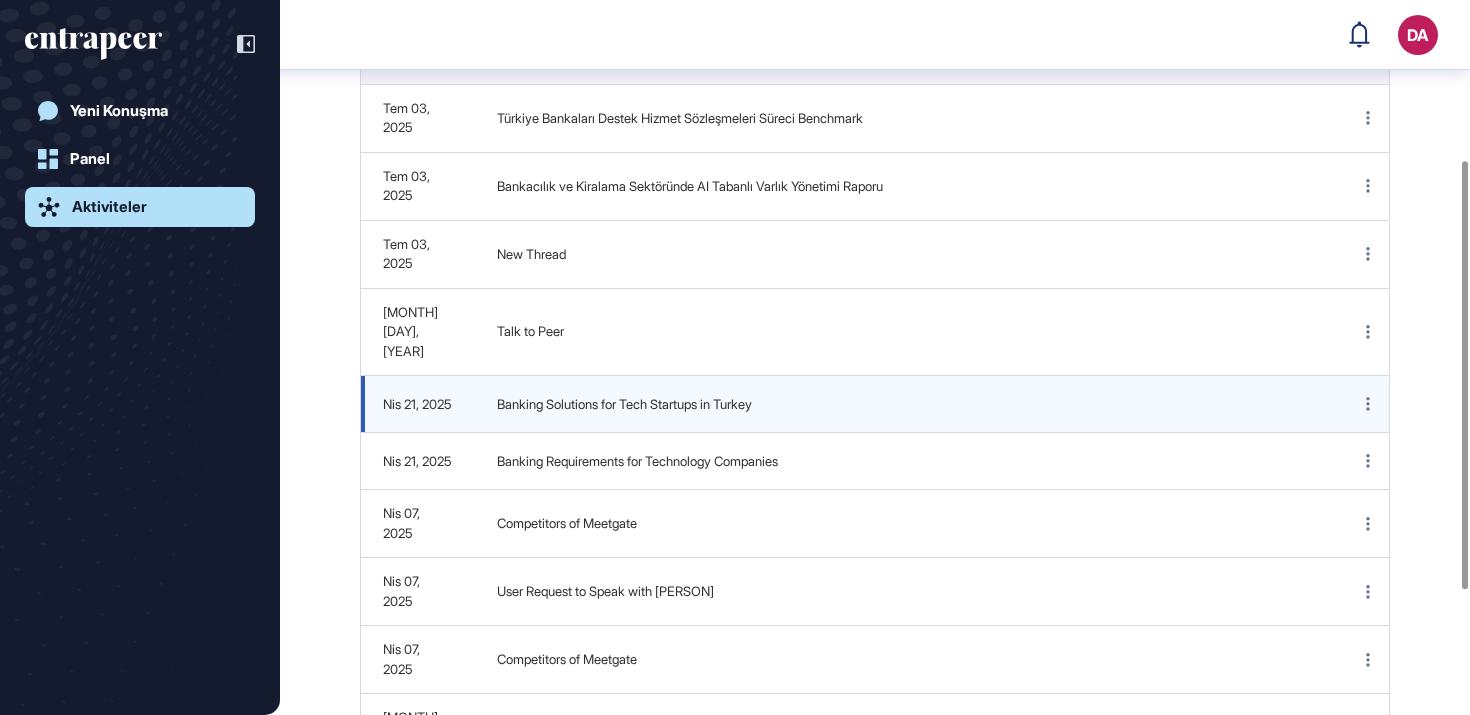 scroll, scrollTop: 473, scrollLeft: 0, axis: vertical 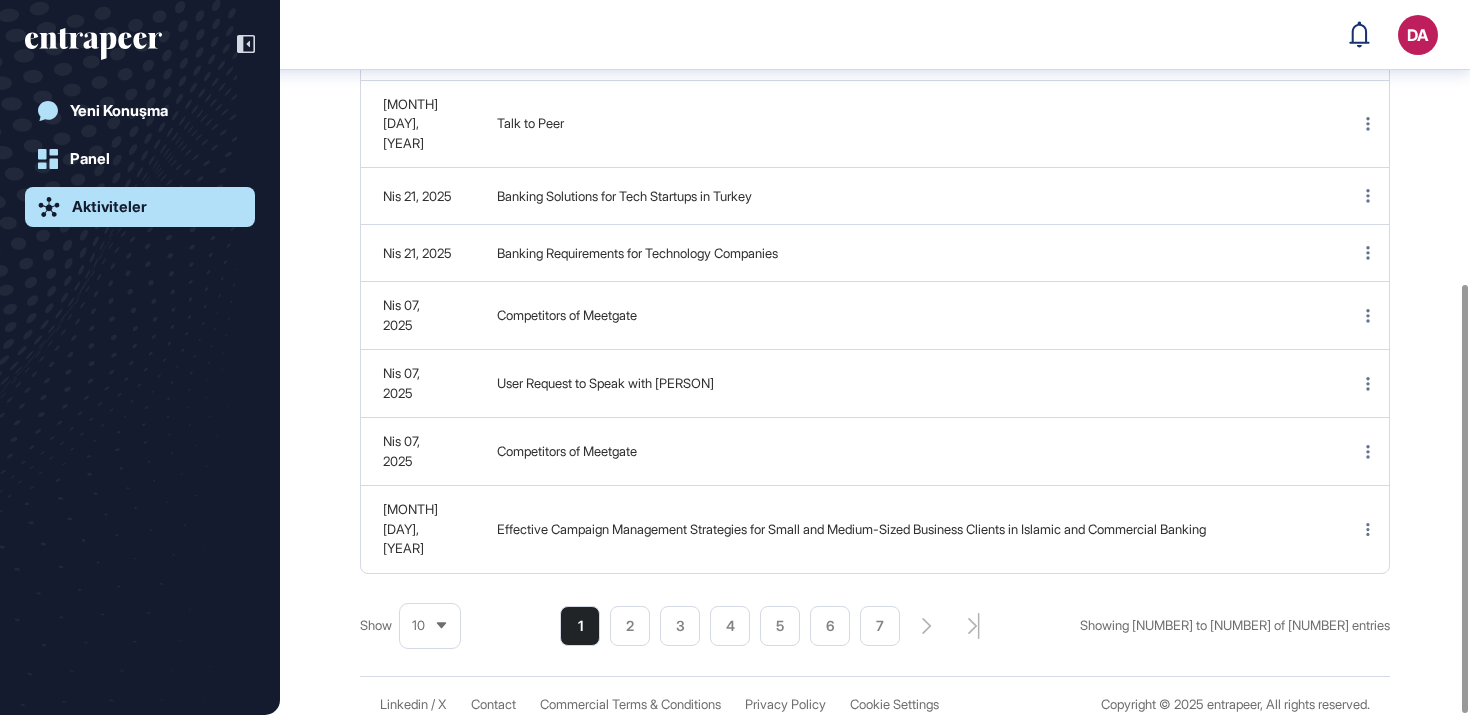 click on "2" 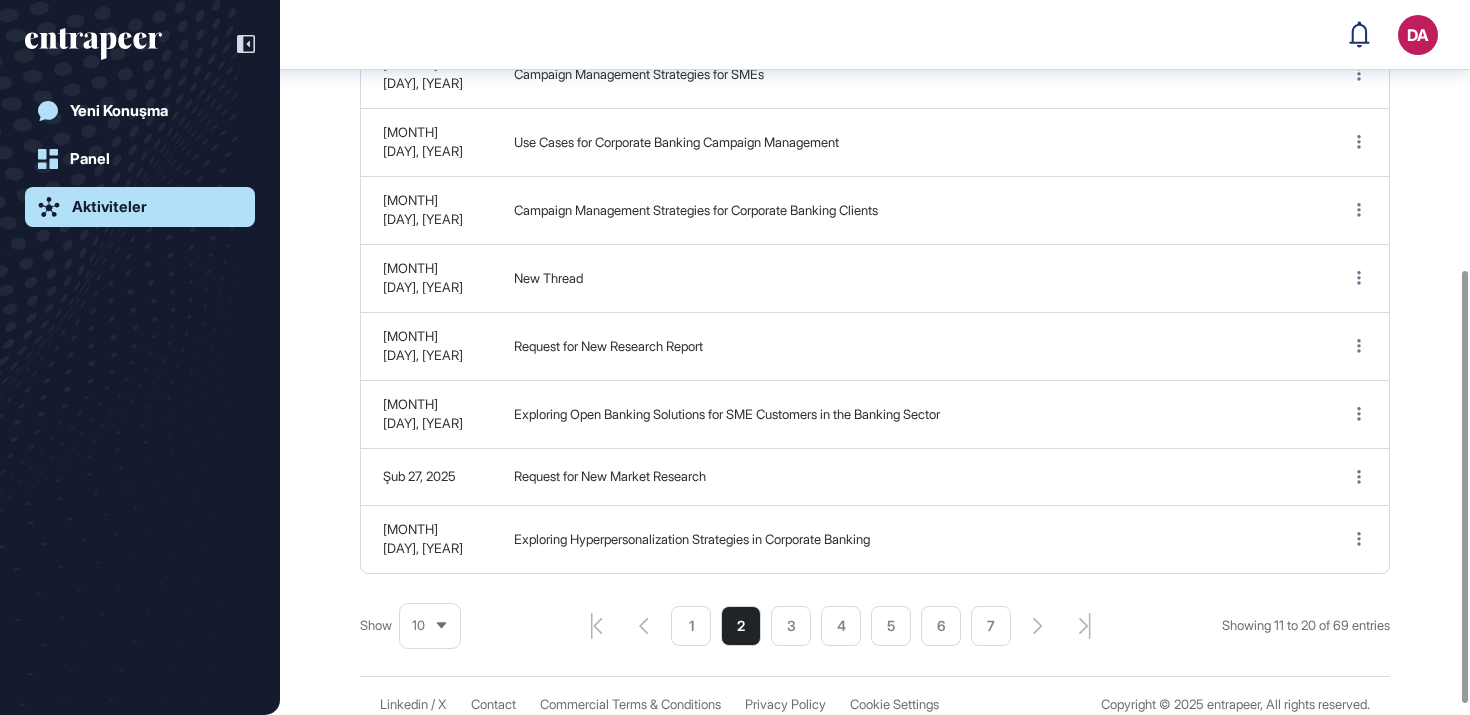 scroll, scrollTop: 462, scrollLeft: 0, axis: vertical 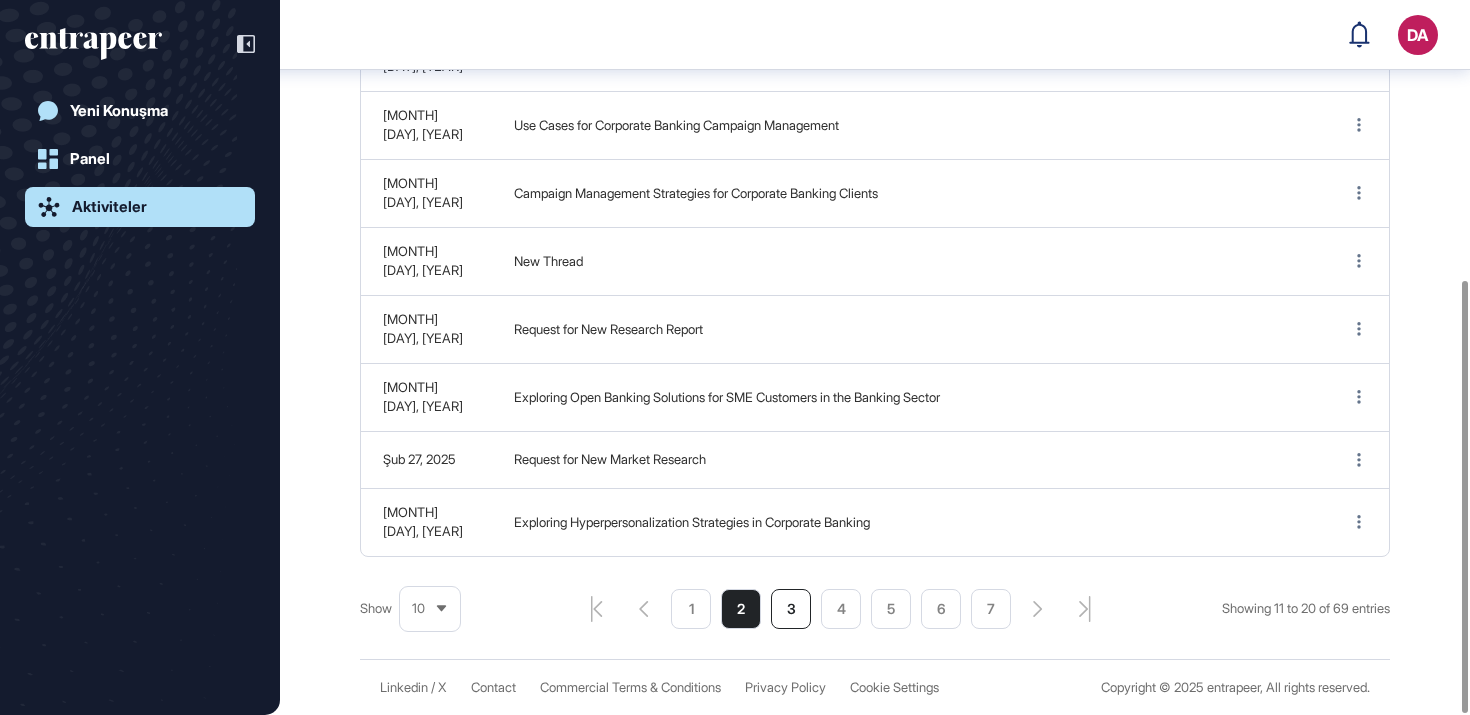 click on "3" 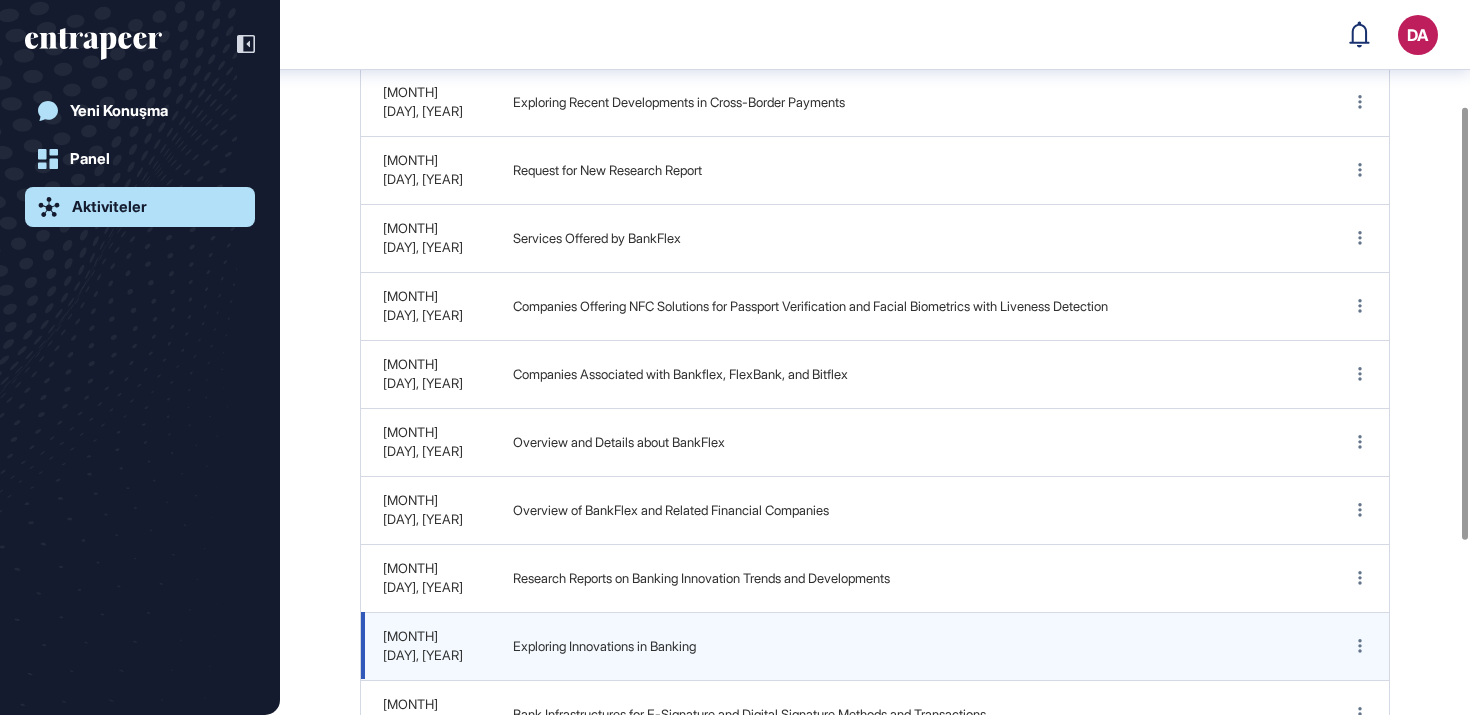 scroll, scrollTop: 175, scrollLeft: 0, axis: vertical 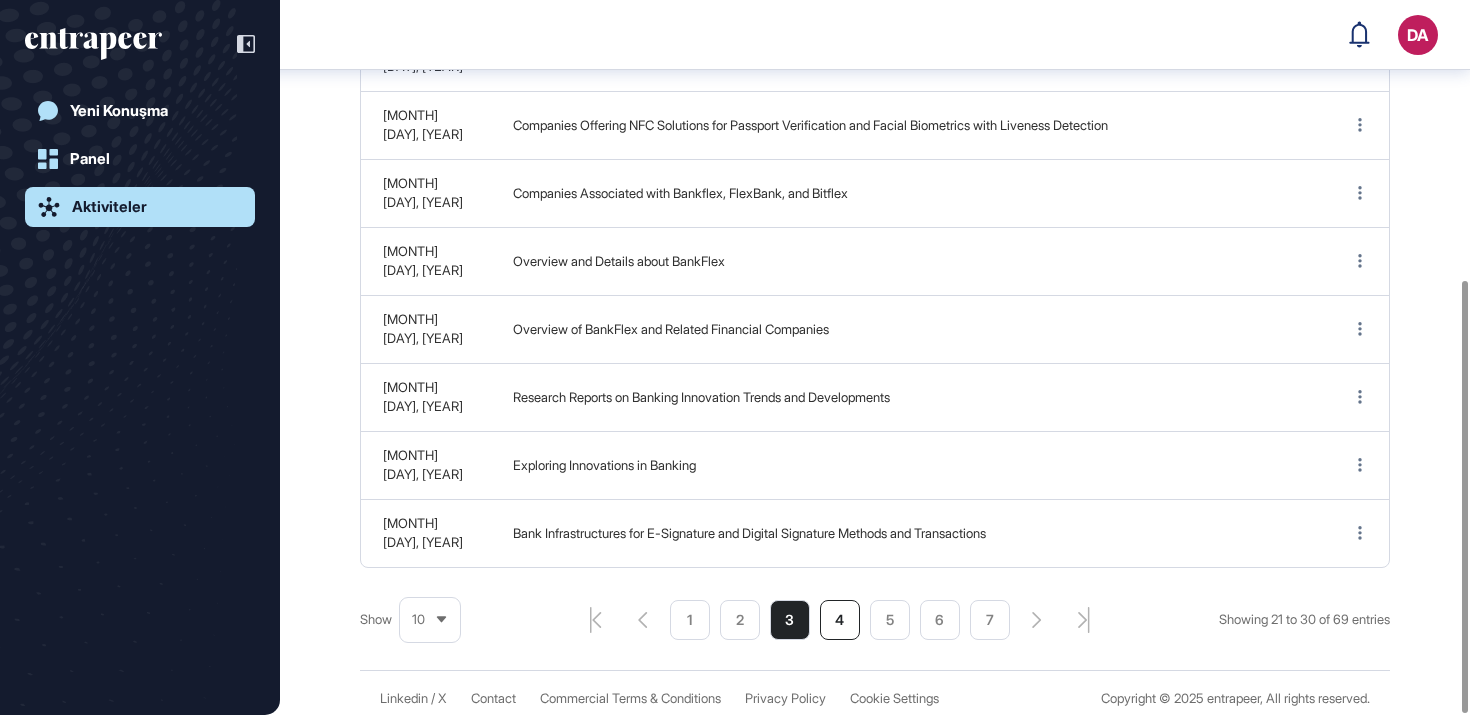 click on "4" 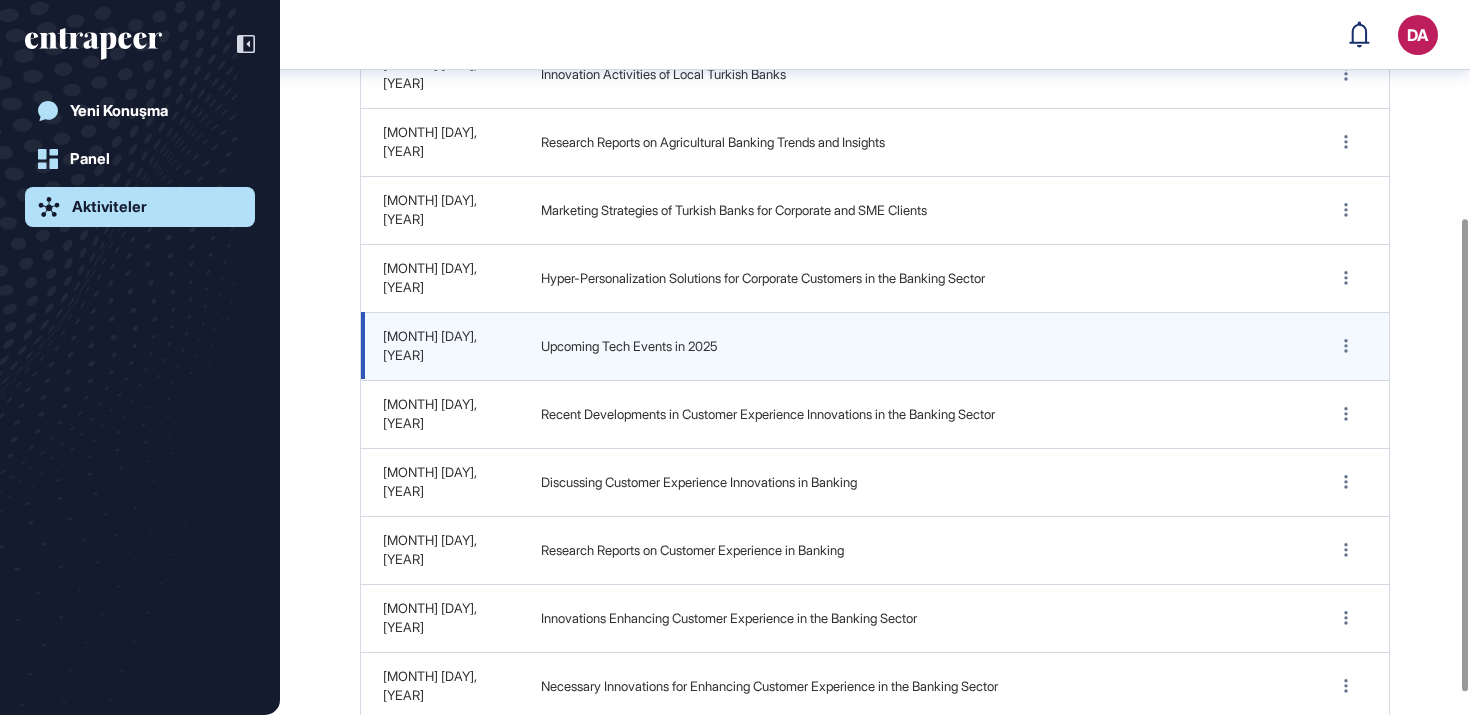 scroll, scrollTop: 331, scrollLeft: 0, axis: vertical 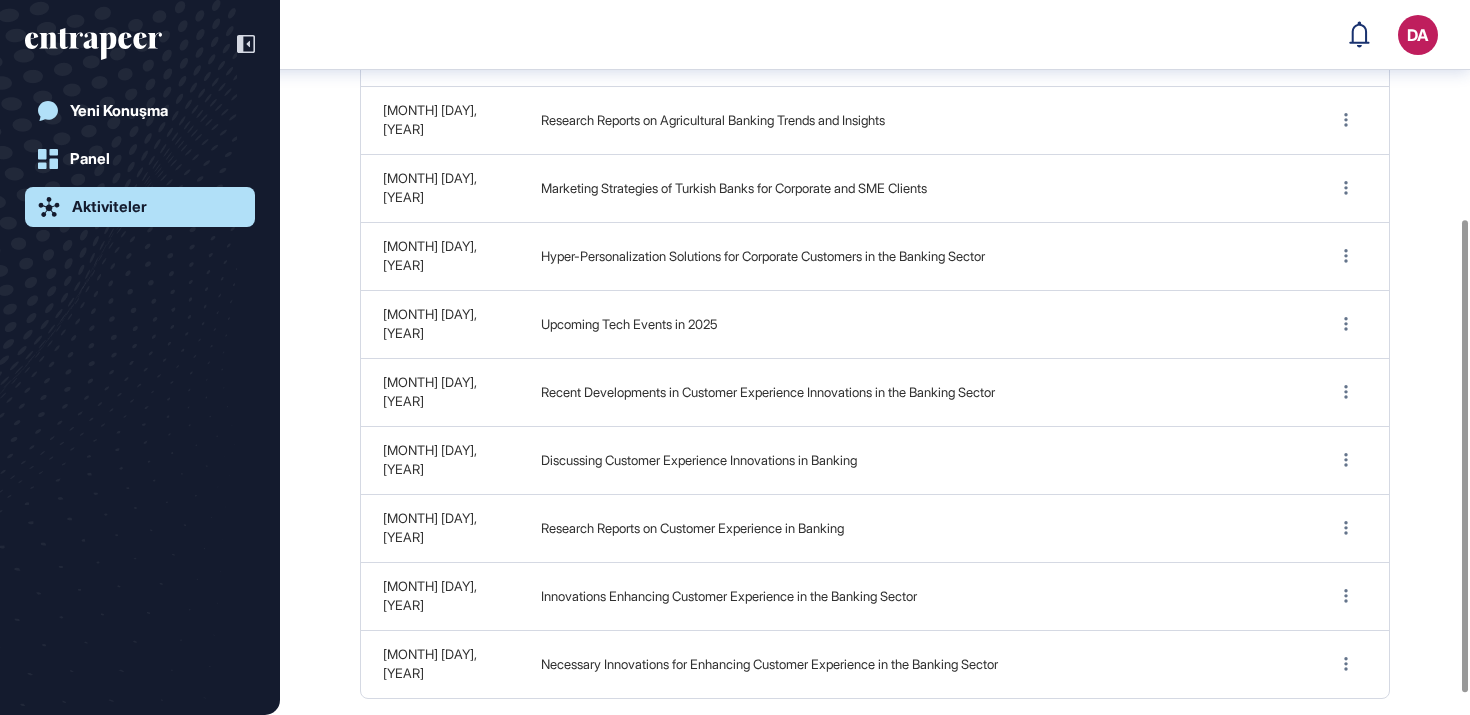 click on "5" 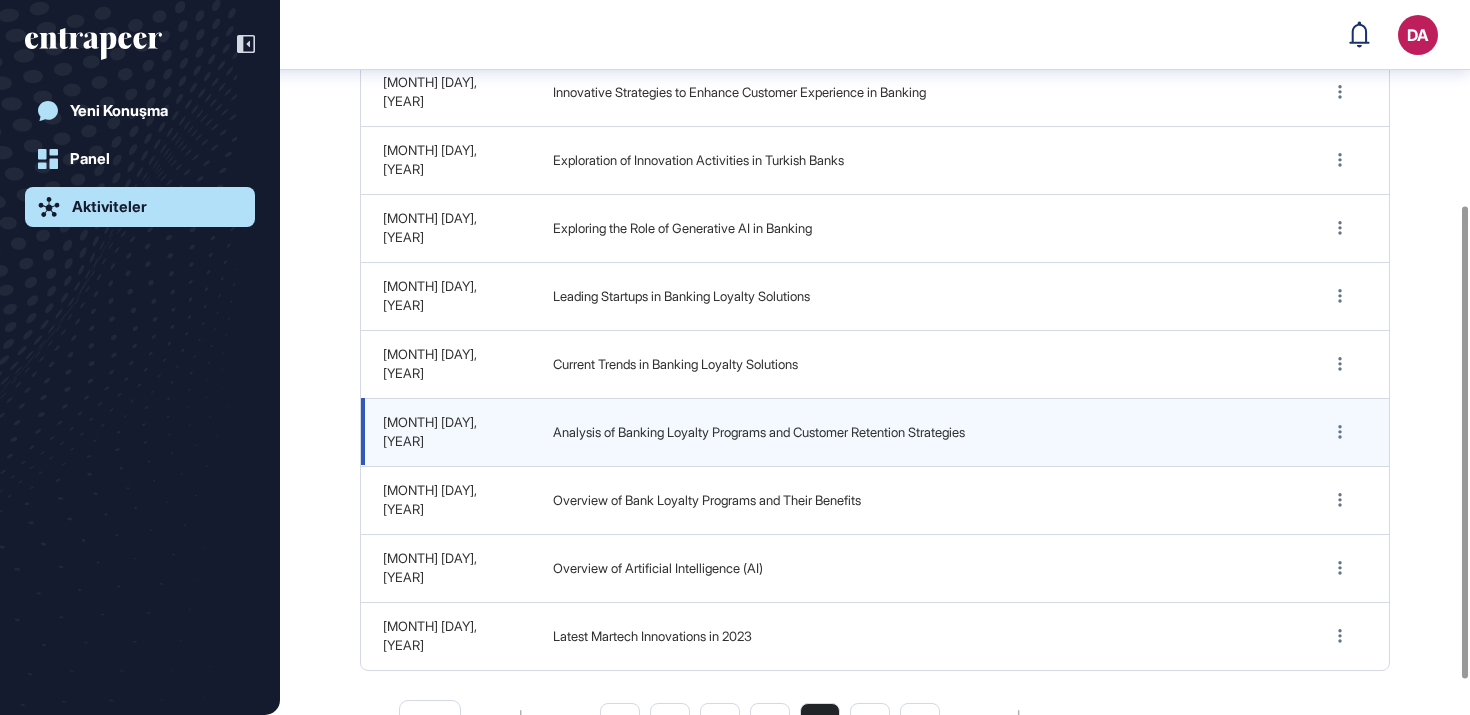 scroll, scrollTop: 363, scrollLeft: 0, axis: vertical 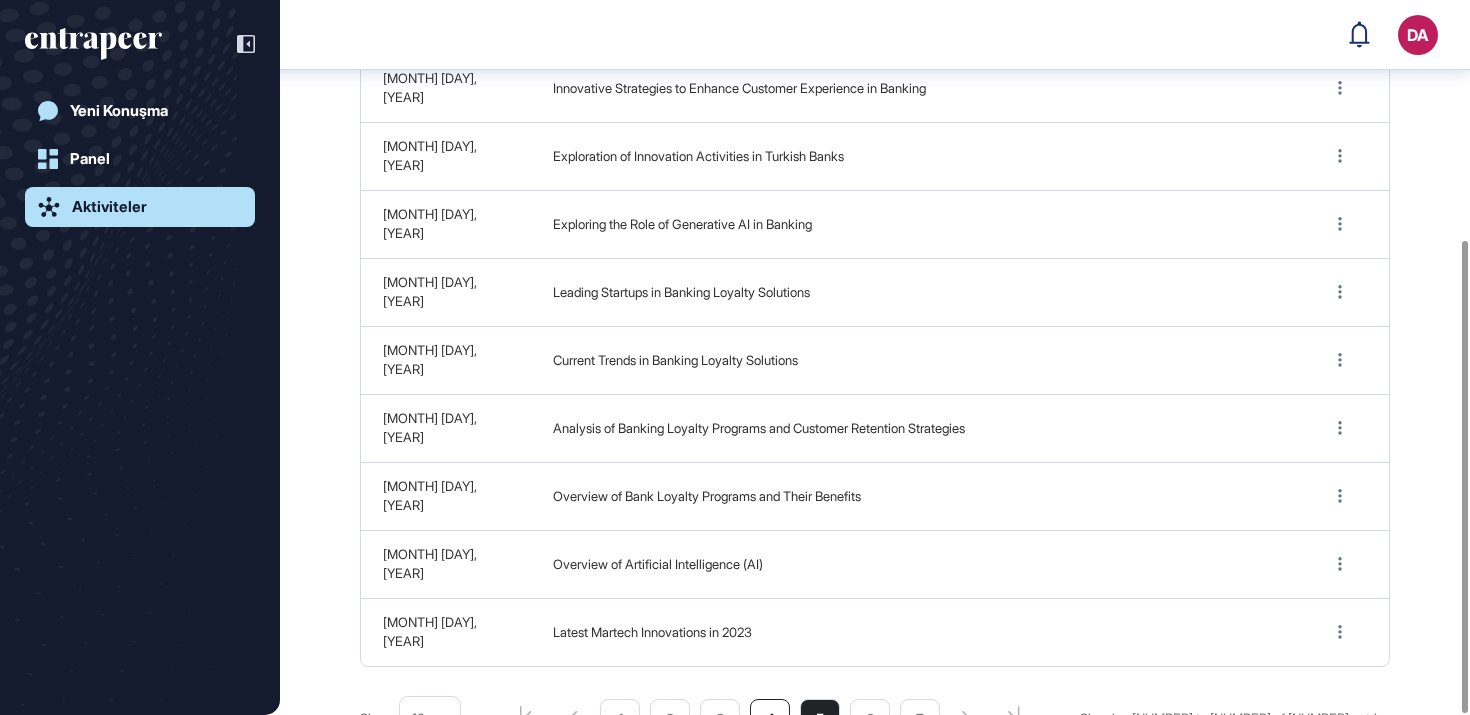 click on "4" 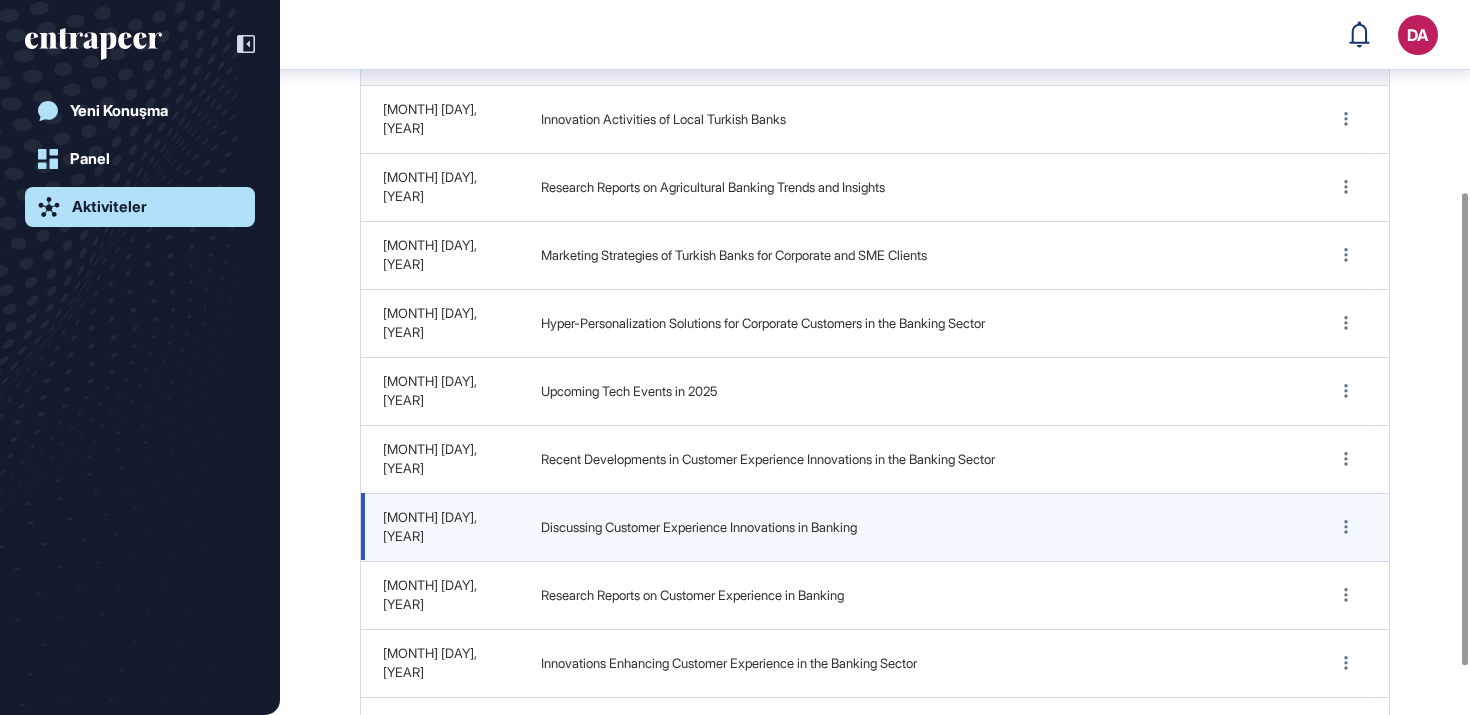 scroll, scrollTop: 233, scrollLeft: 0, axis: vertical 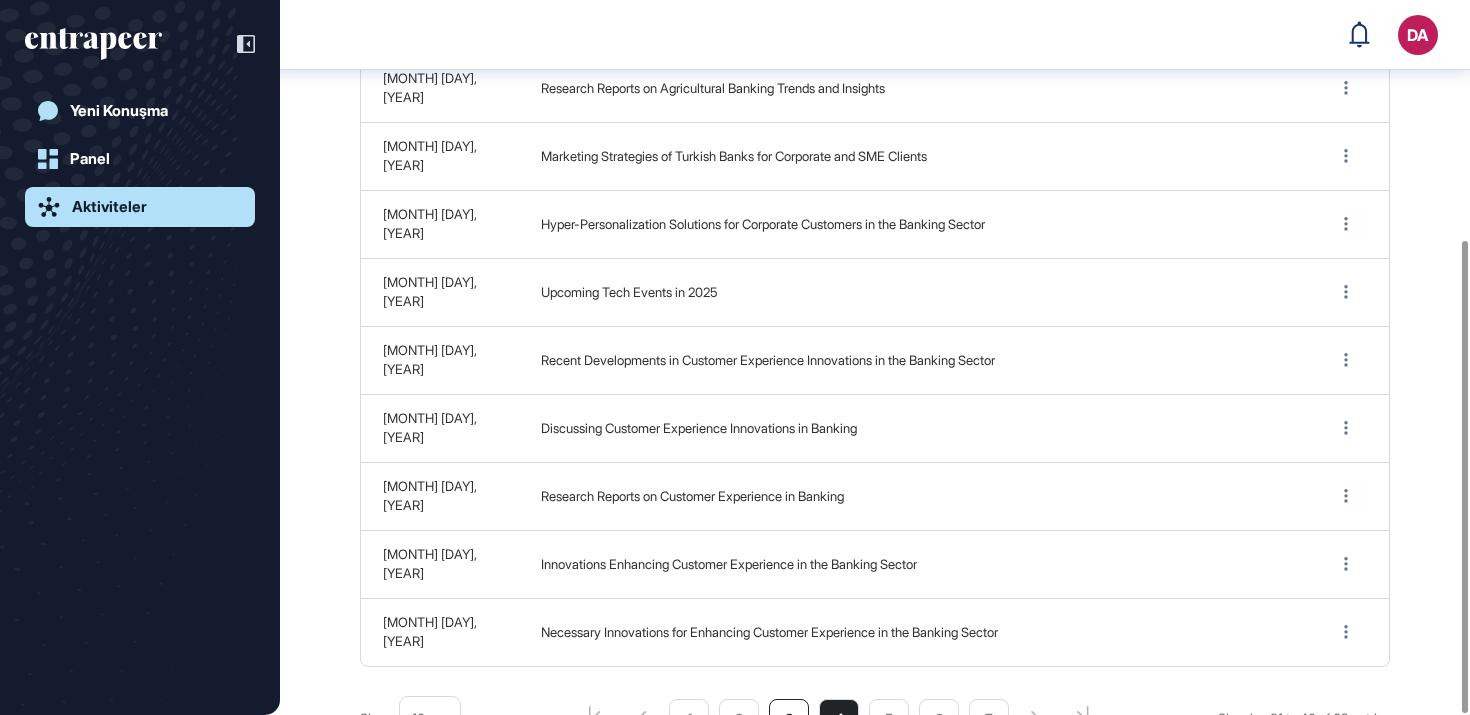 click on "3" 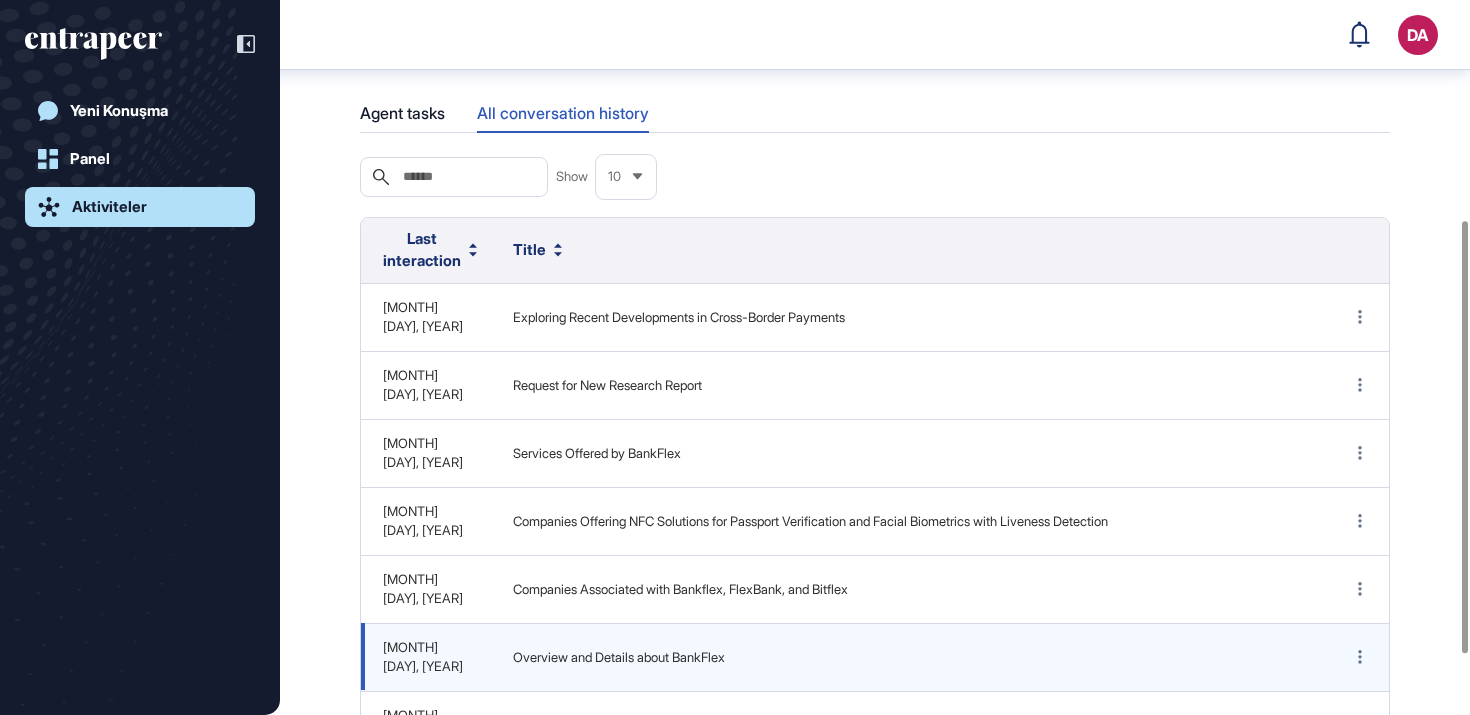 scroll, scrollTop: 363, scrollLeft: 0, axis: vertical 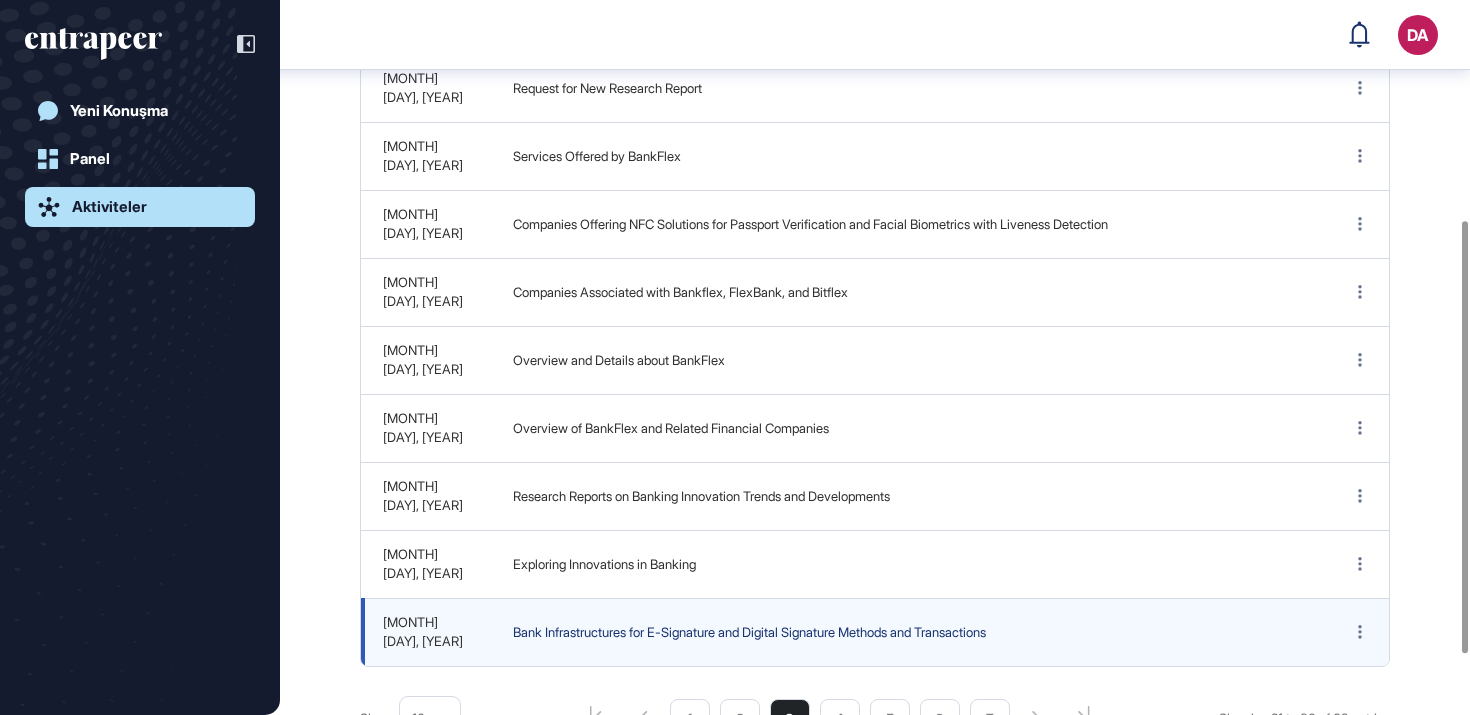 click on "Bank Infrastructures for E-Signature and Digital Signature Methods and Transactions" at bounding box center [907, 633] 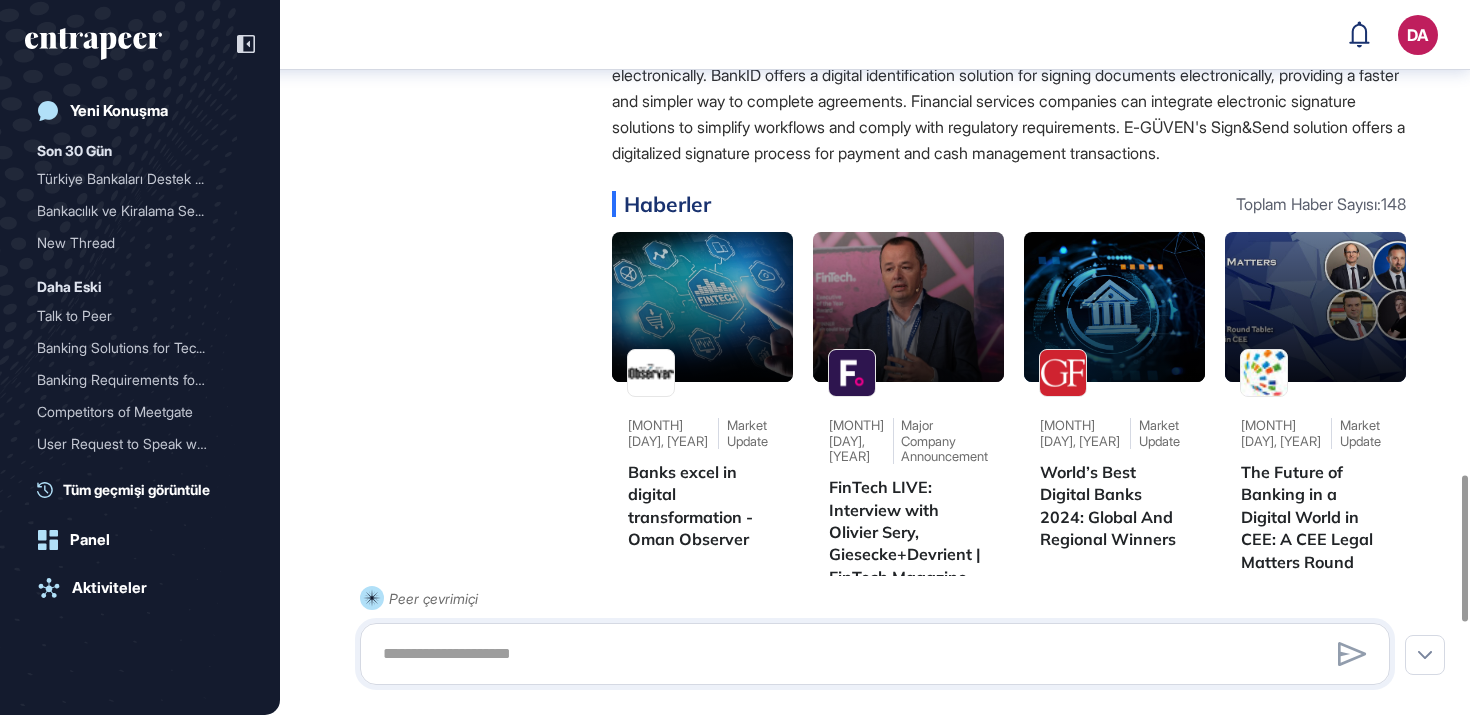 scroll, scrollTop: 2766, scrollLeft: 0, axis: vertical 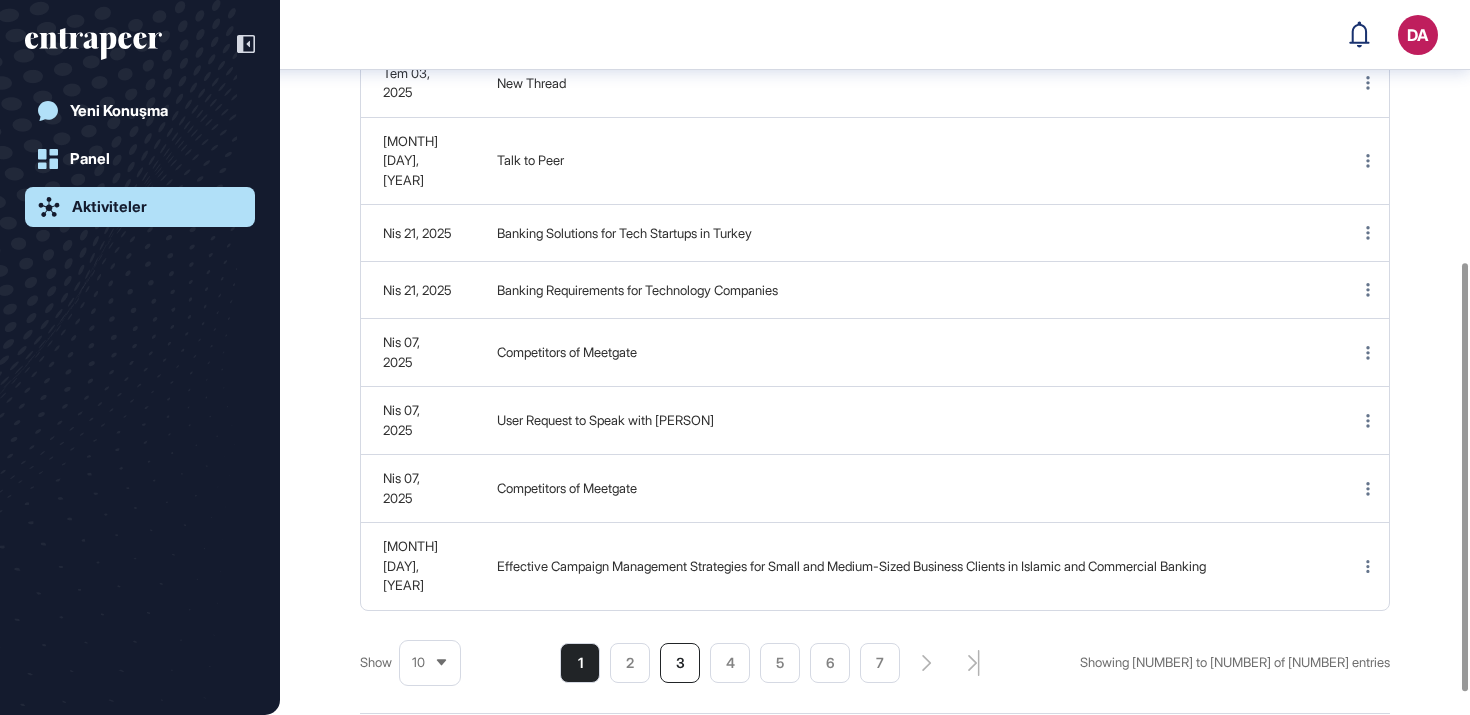 click on "3" 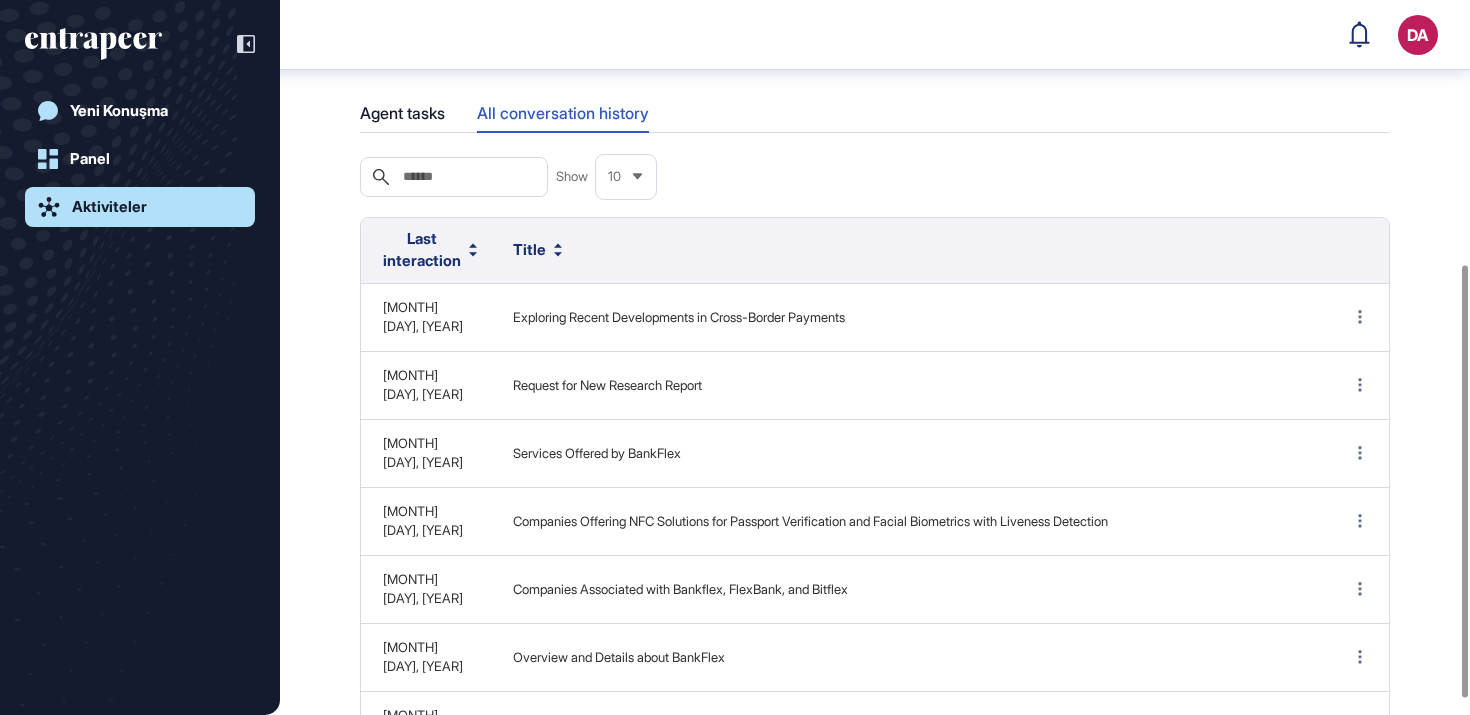 scroll, scrollTop: 436, scrollLeft: 0, axis: vertical 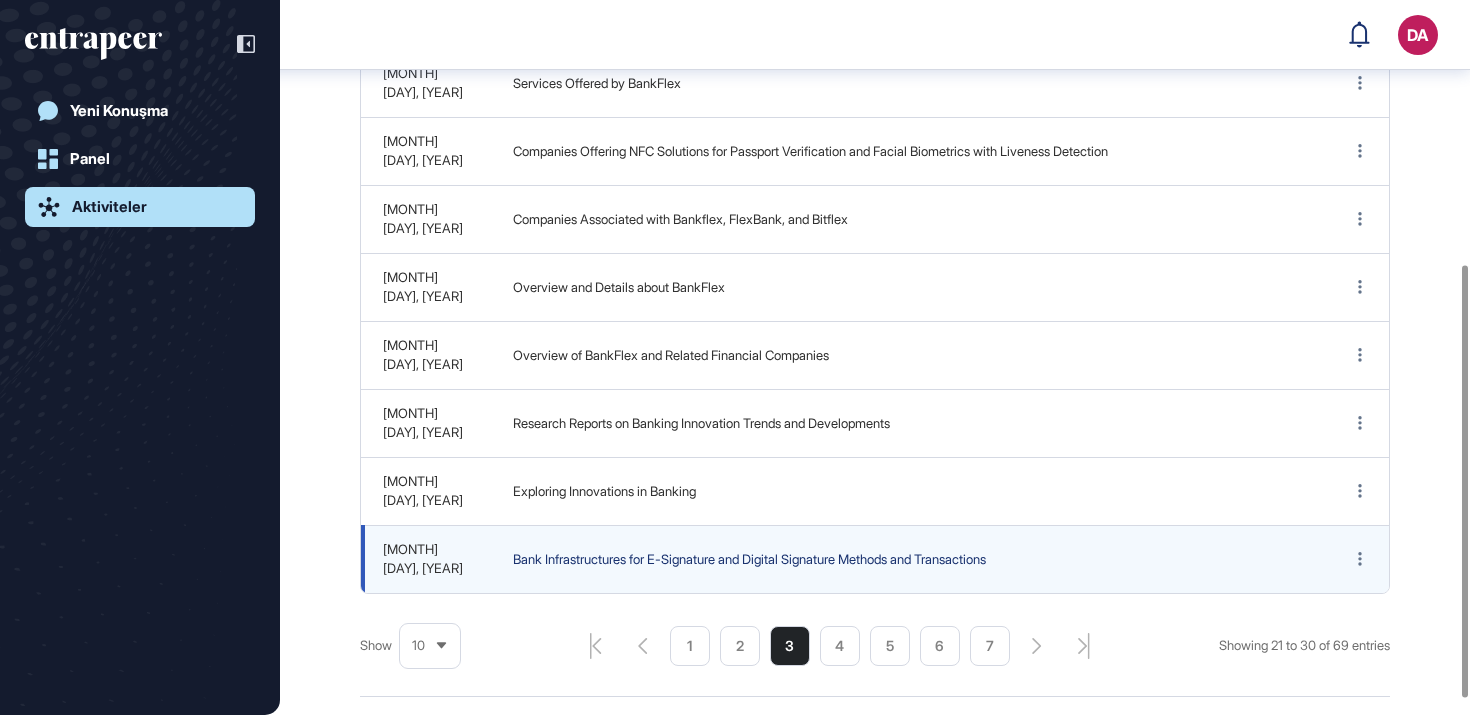 click on "Bank Infrastructures for E-Signature and Digital Signature Methods and Transactions" at bounding box center (907, 560) 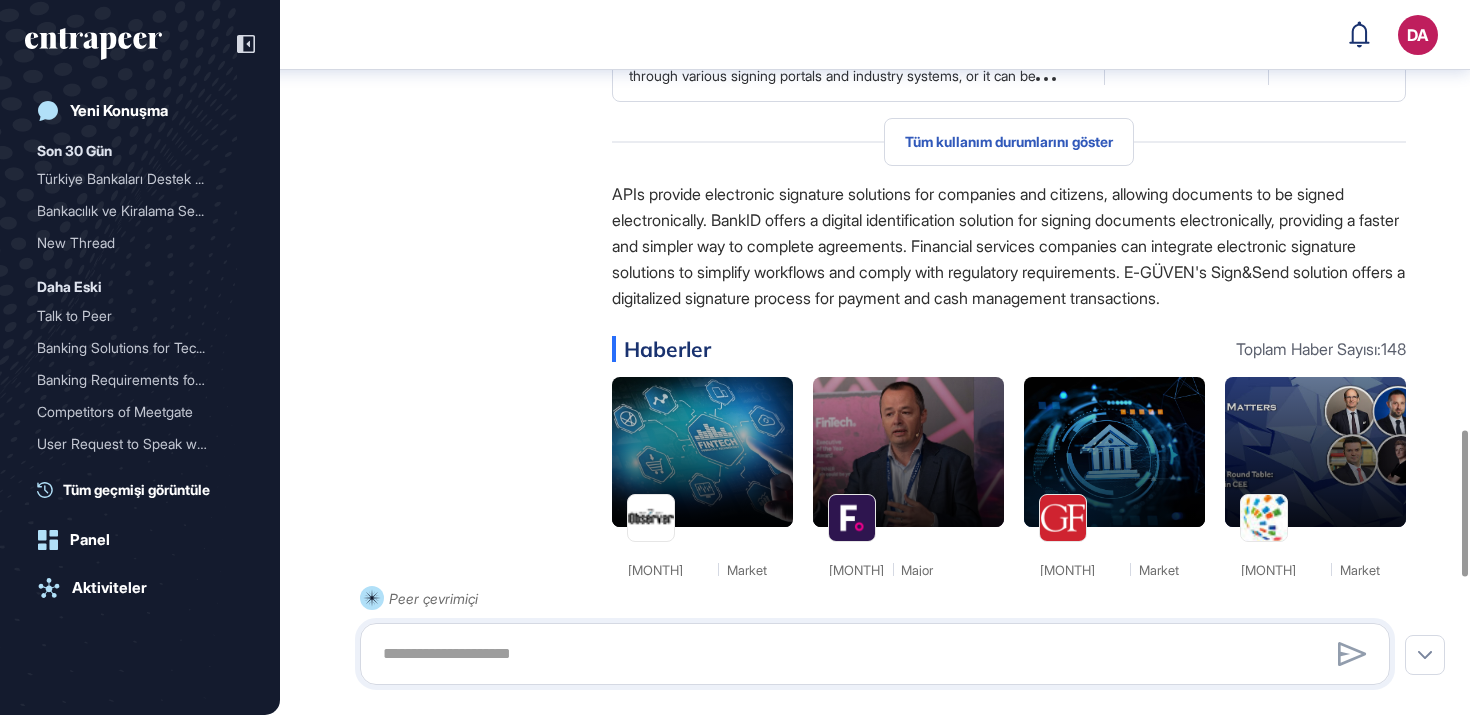 scroll, scrollTop: 2069, scrollLeft: 0, axis: vertical 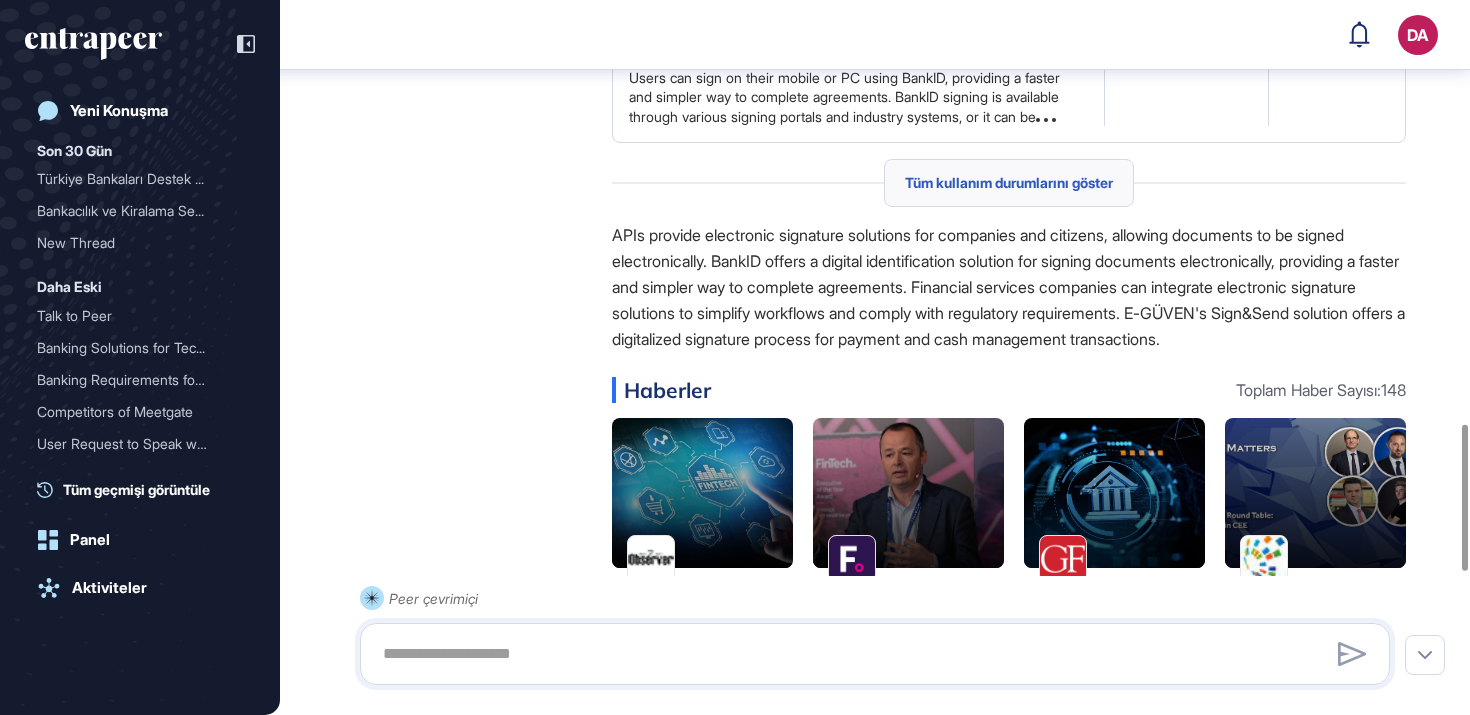 click on "Tüm kullanım durumlarını göster" at bounding box center (1009, 183) 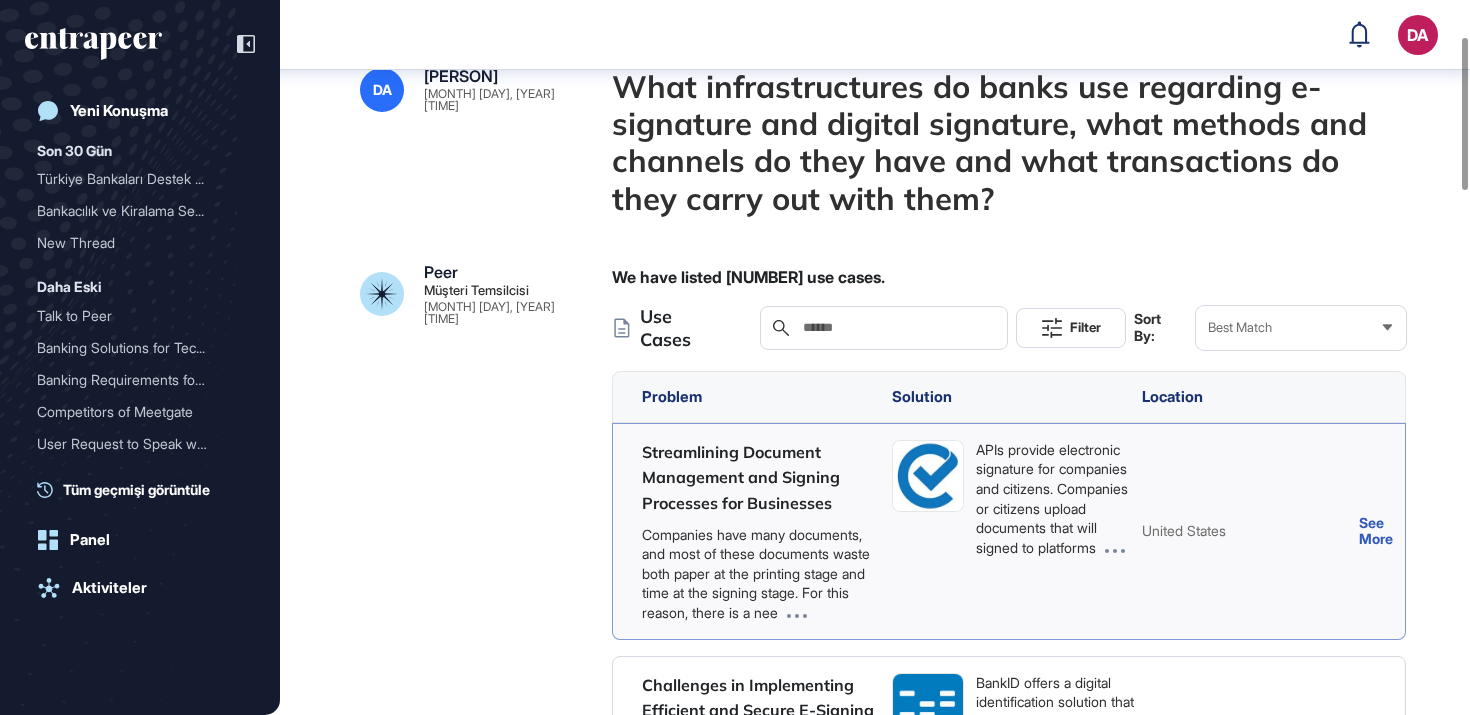scroll, scrollTop: 0, scrollLeft: 0, axis: both 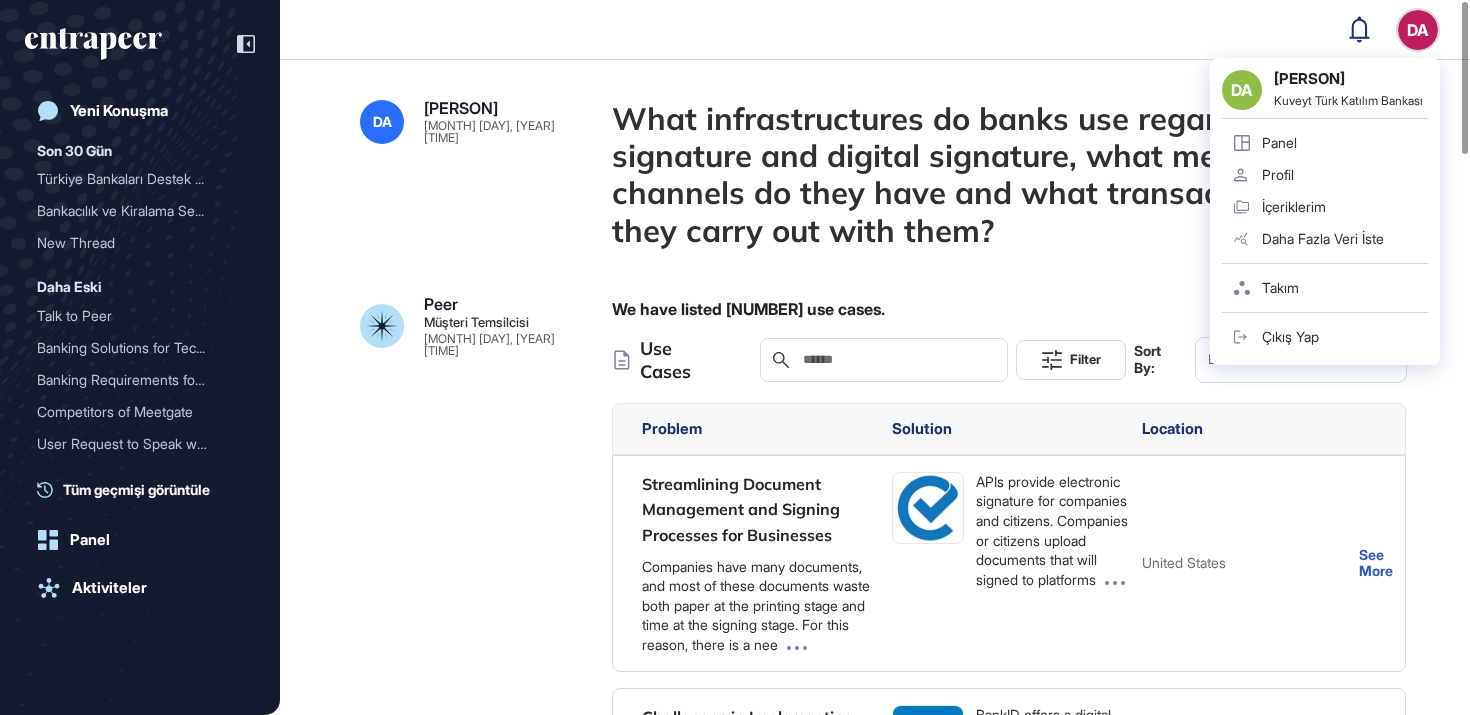 click on "DA" at bounding box center (1418, 30) 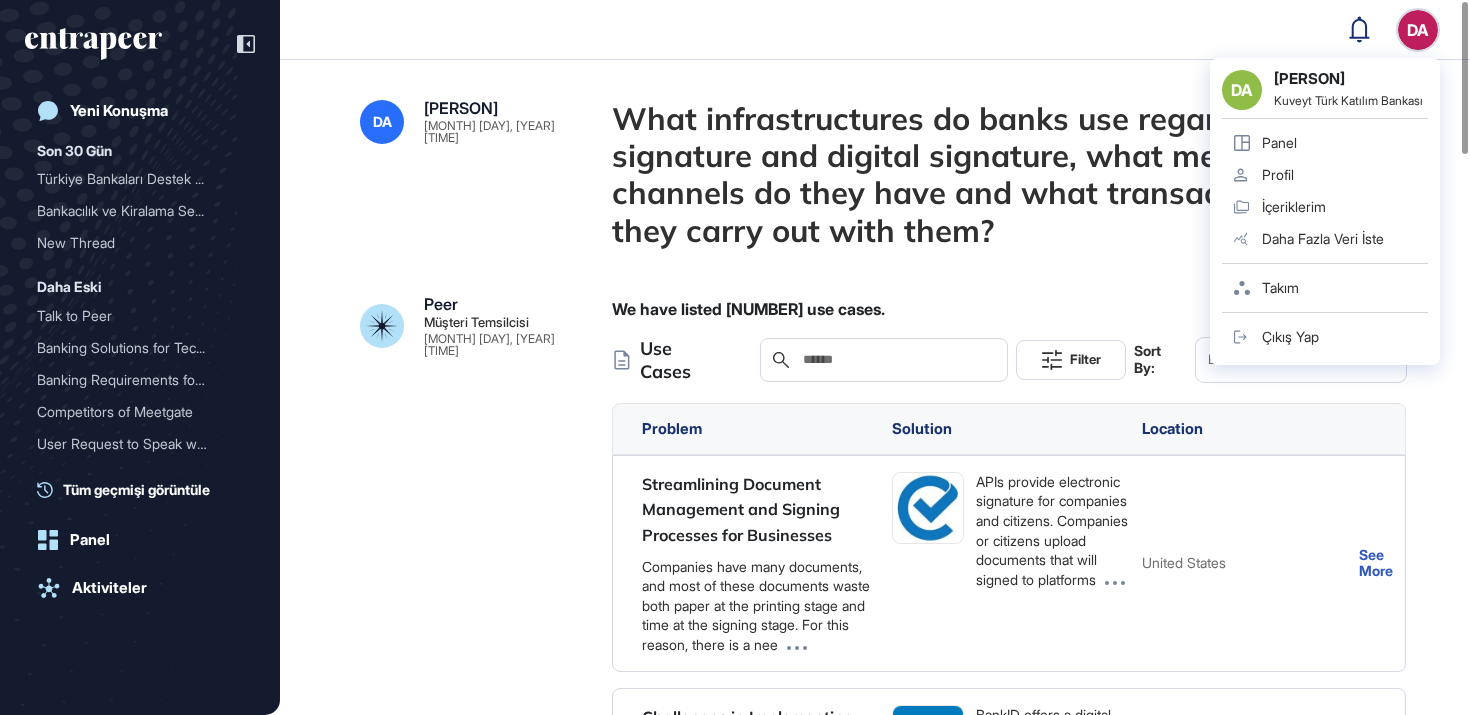 click on "İçeriklerim" 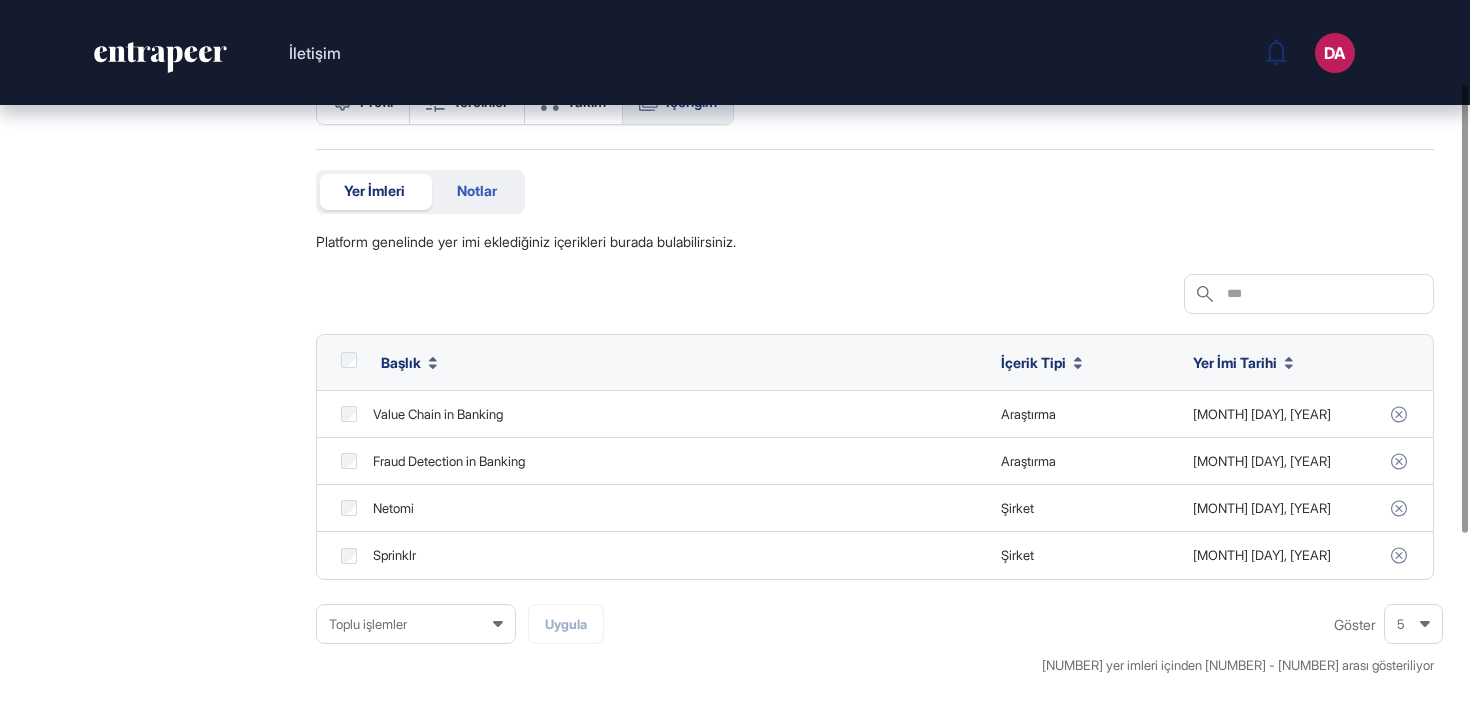 scroll, scrollTop: 0, scrollLeft: 0, axis: both 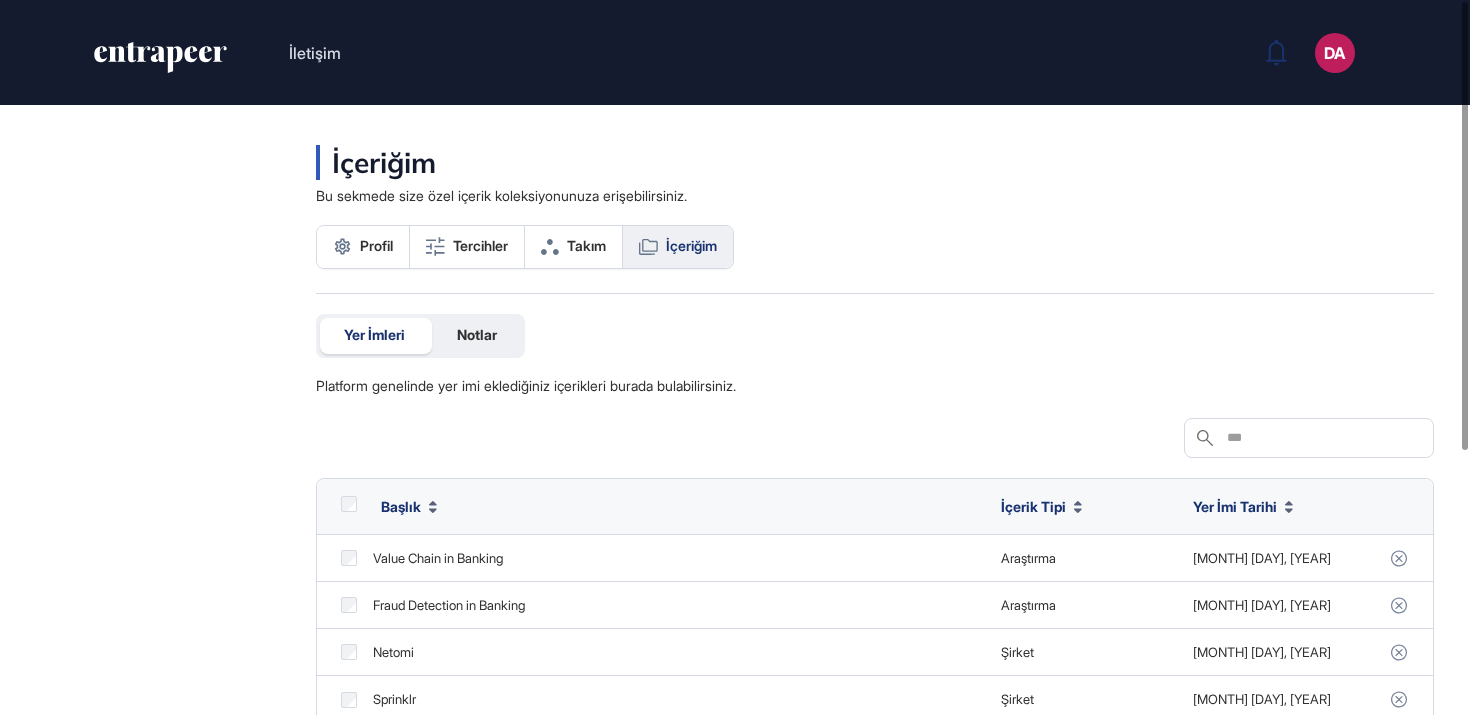 click 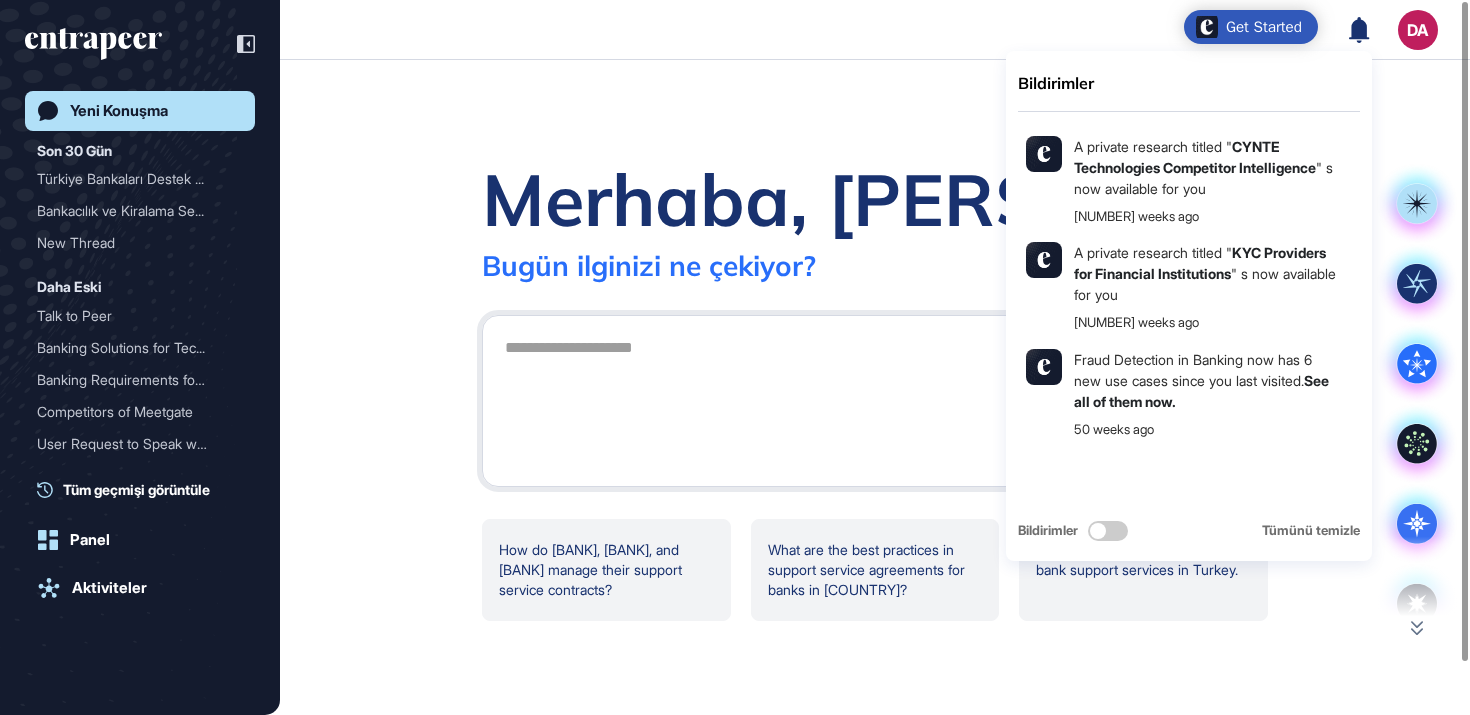 click 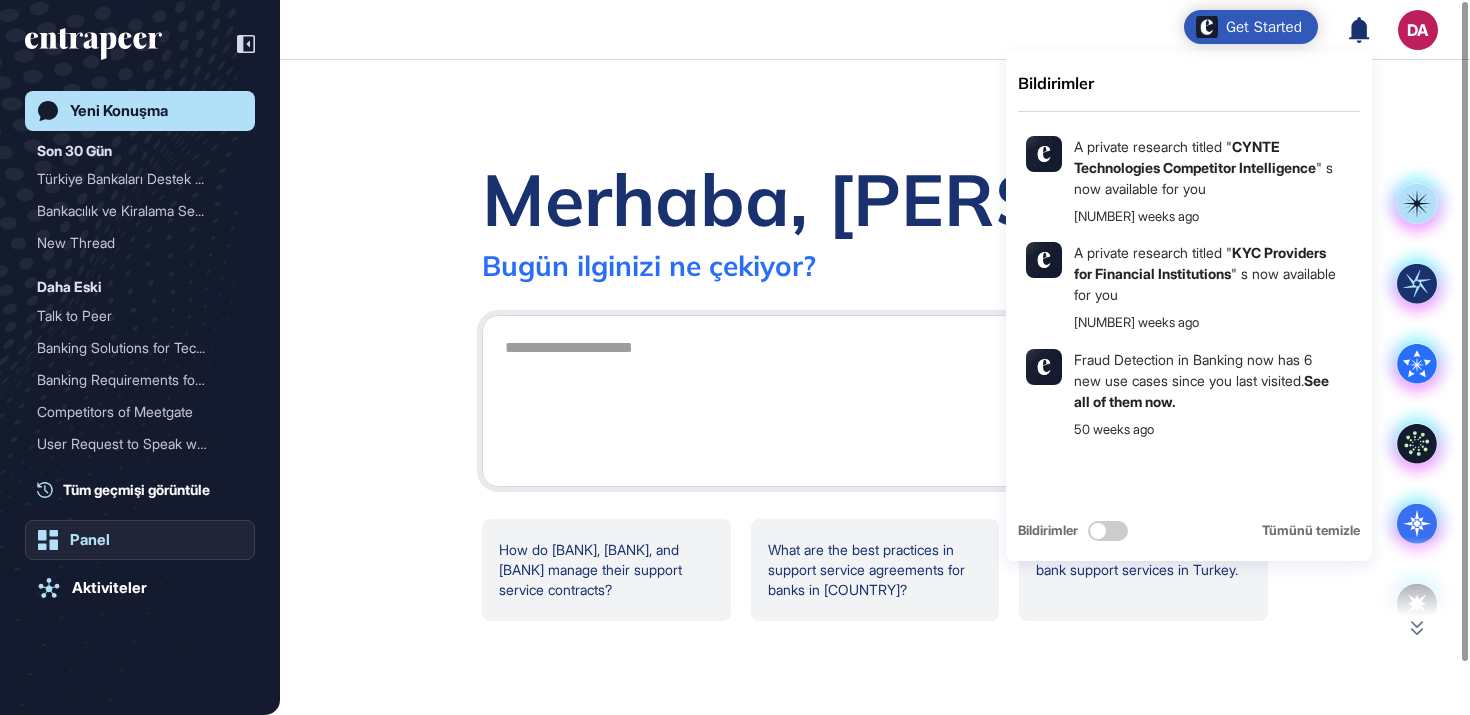 click on "Panel" 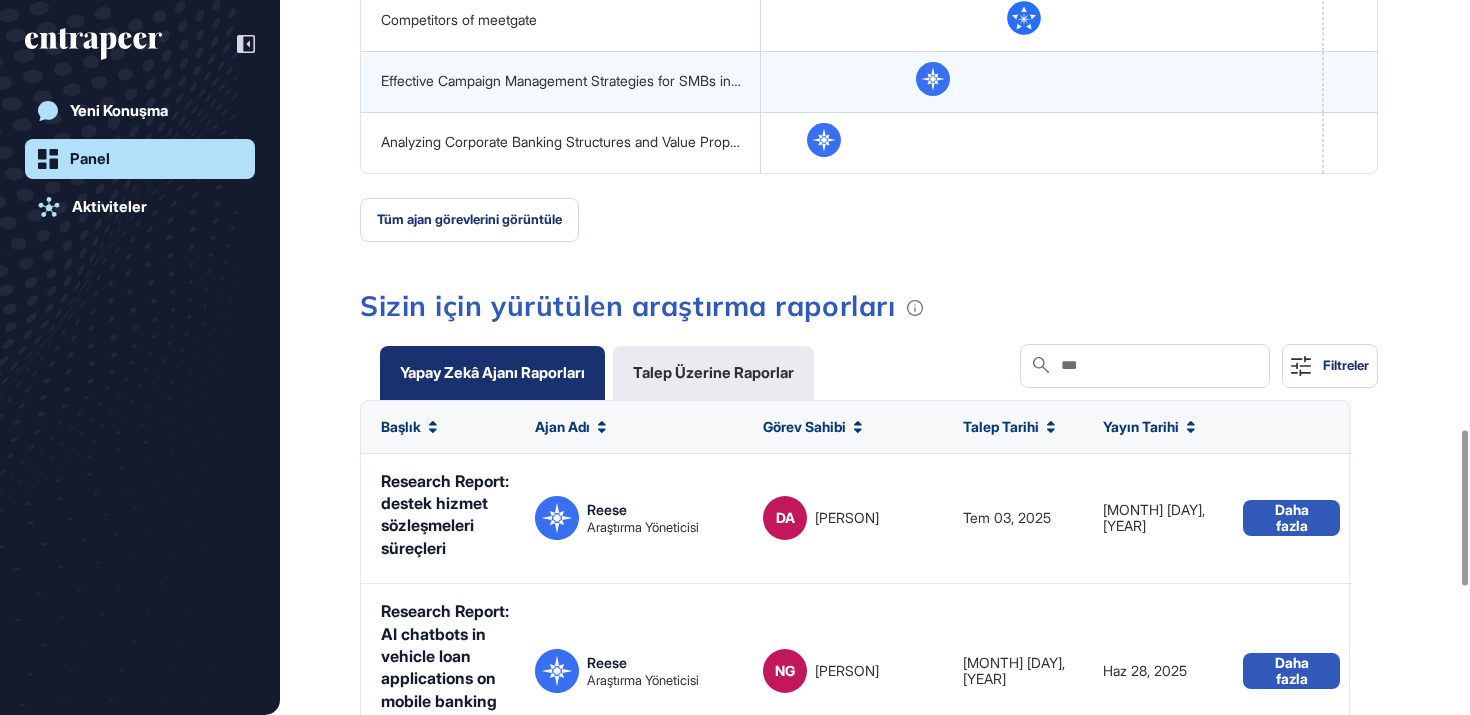 scroll, scrollTop: 1981, scrollLeft: 0, axis: vertical 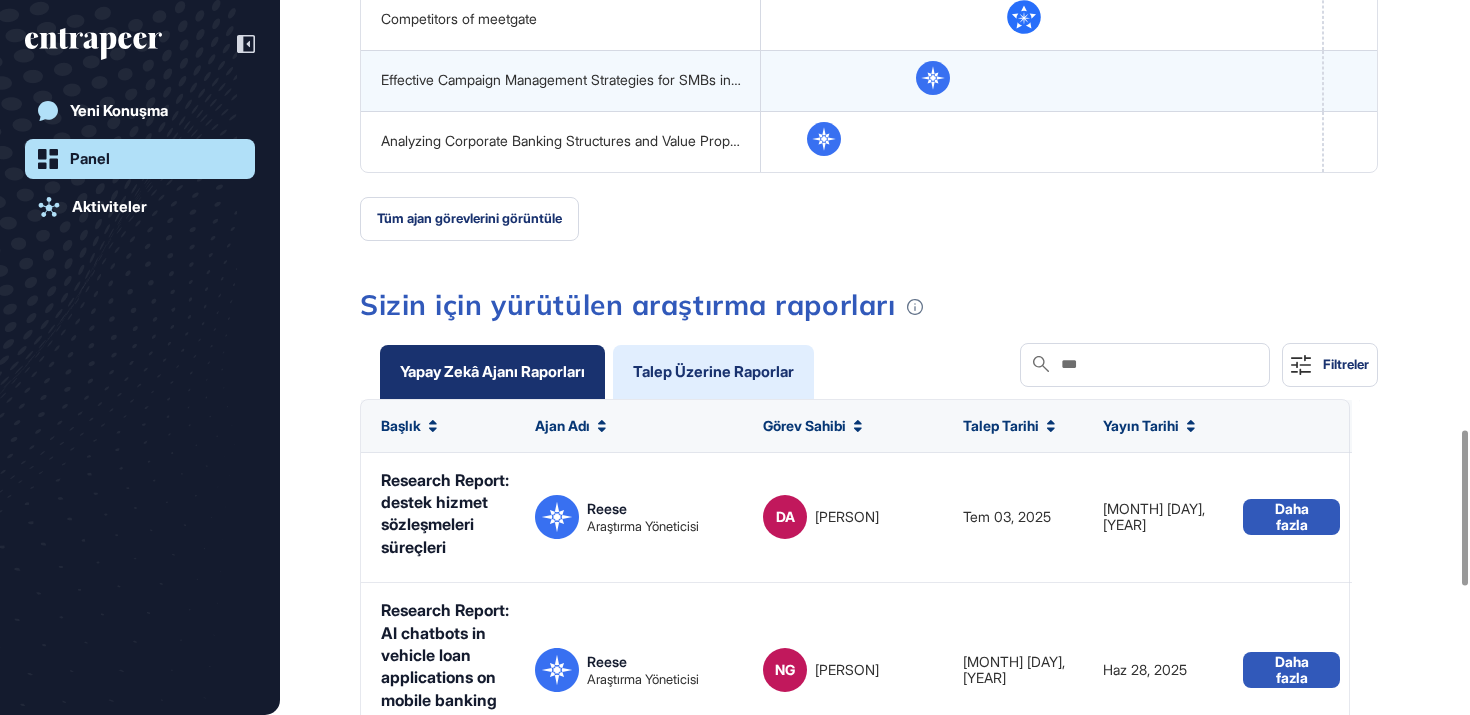 click on "Talep Üzerine Raporlar" at bounding box center [713, 371] 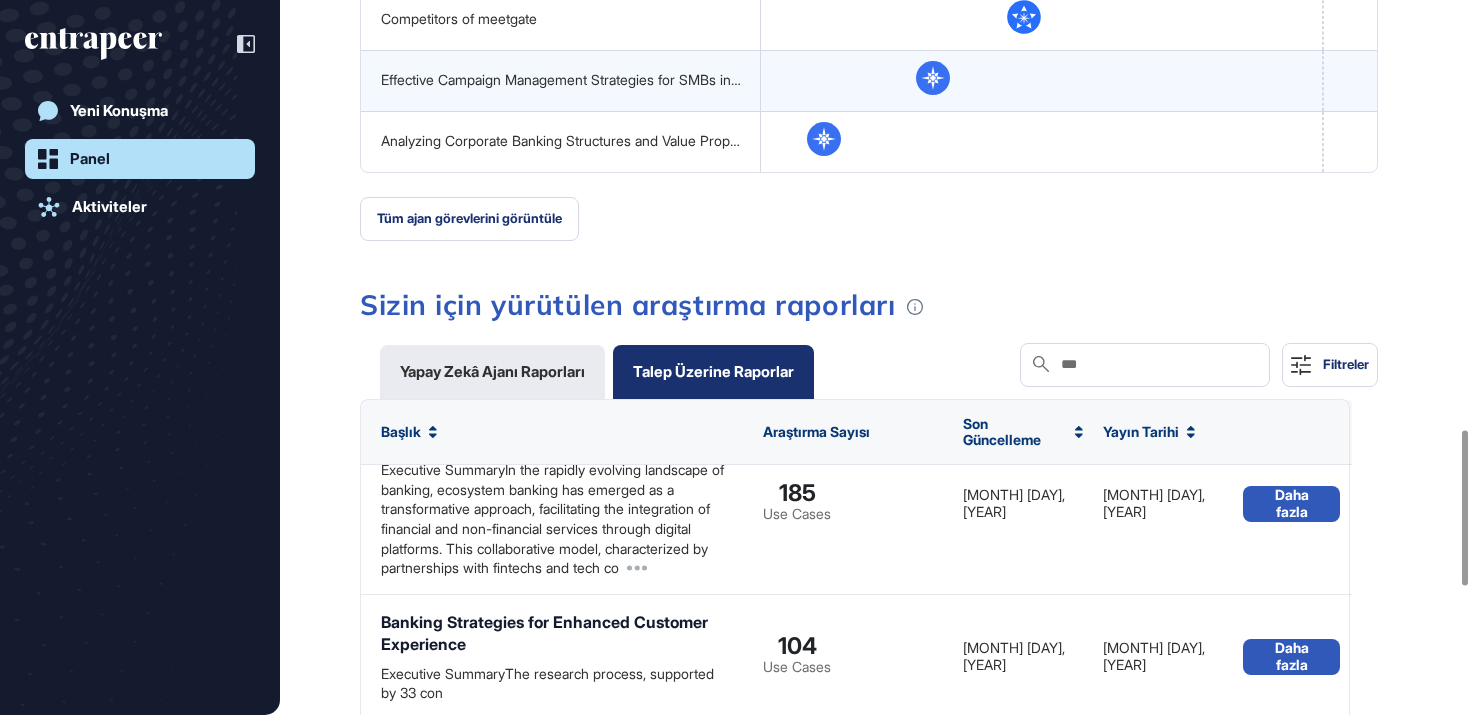 scroll, scrollTop: 1144, scrollLeft: 0, axis: vertical 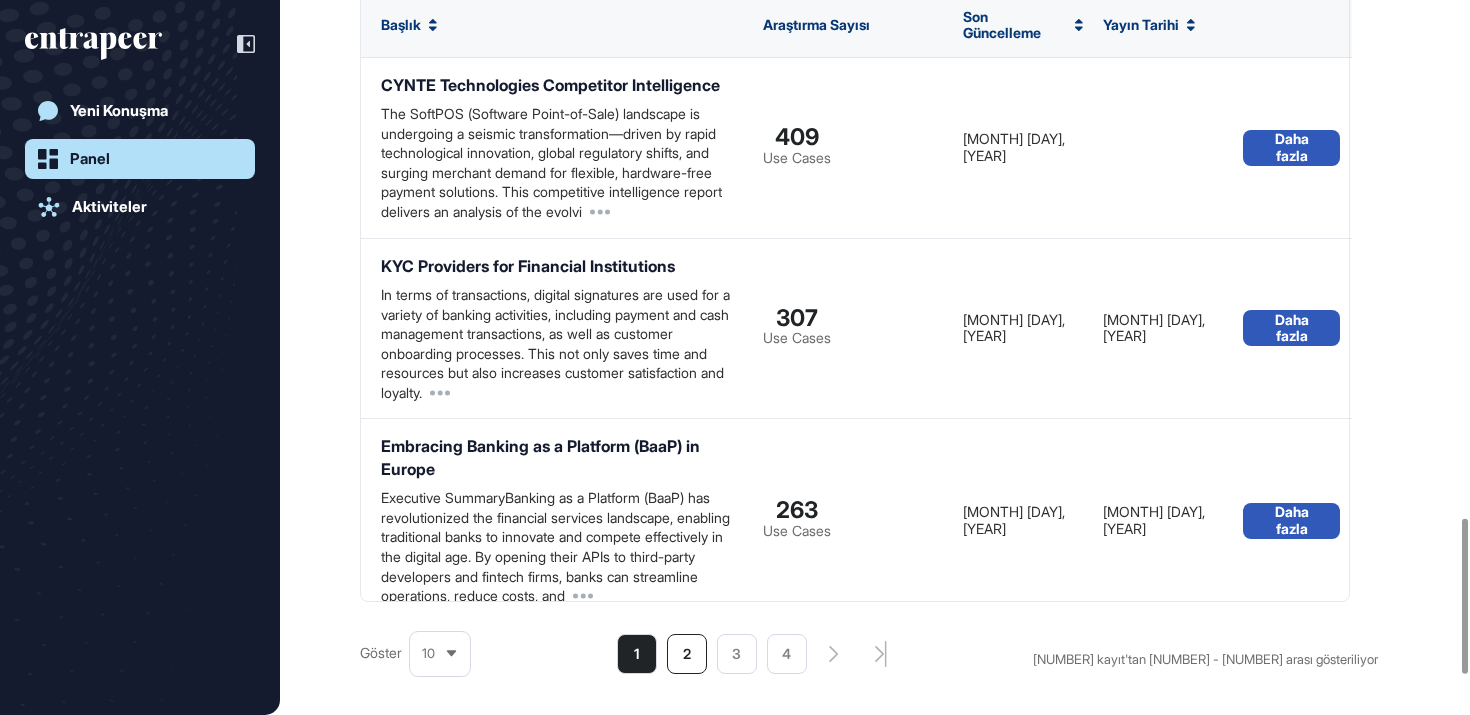 click on "2" 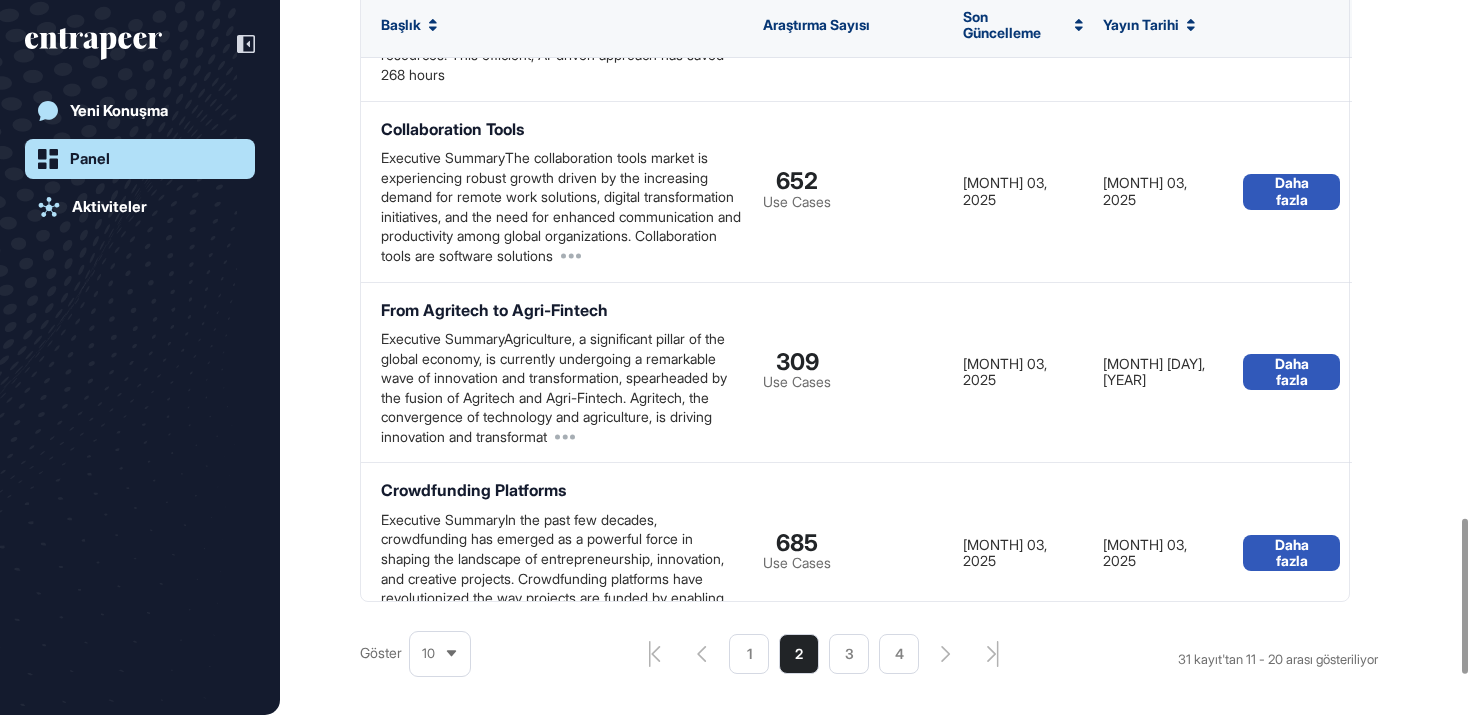 scroll, scrollTop: 1241, scrollLeft: 0, axis: vertical 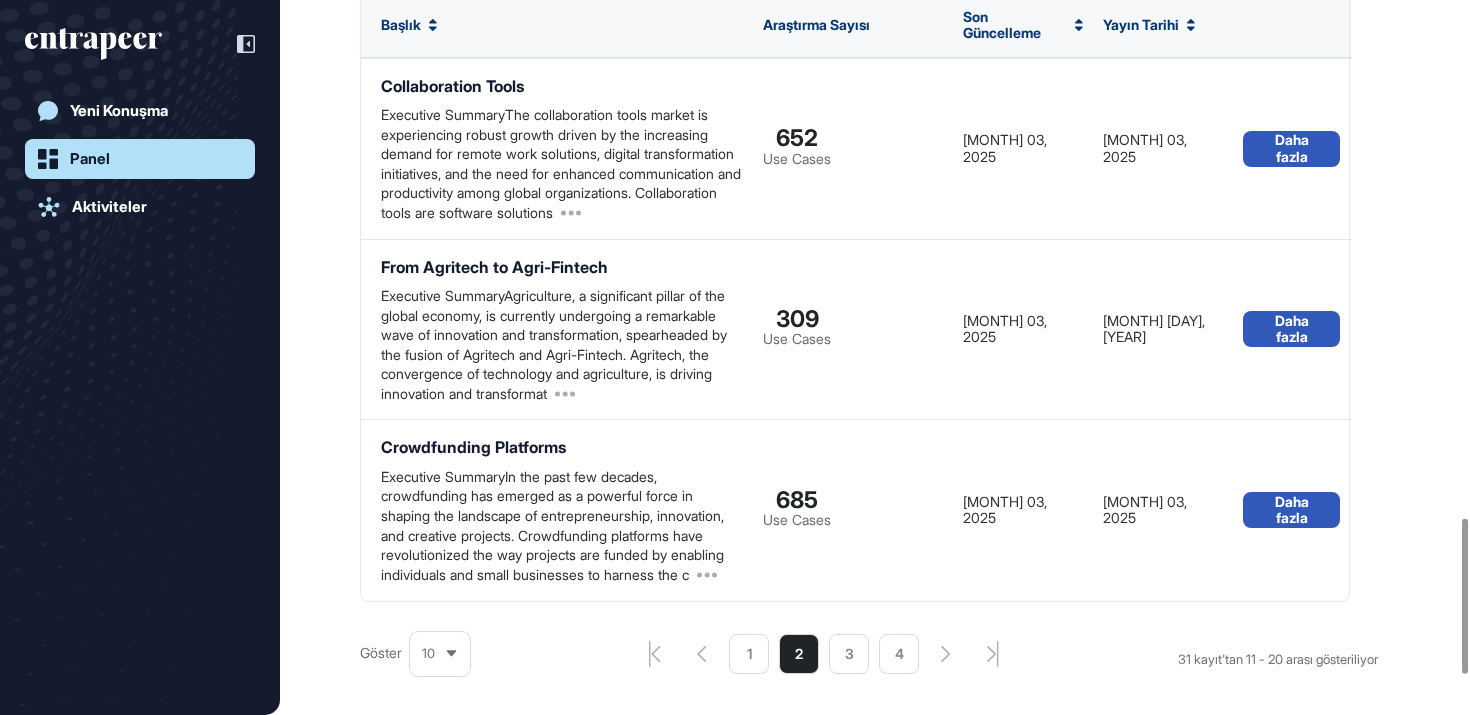 click on "3" 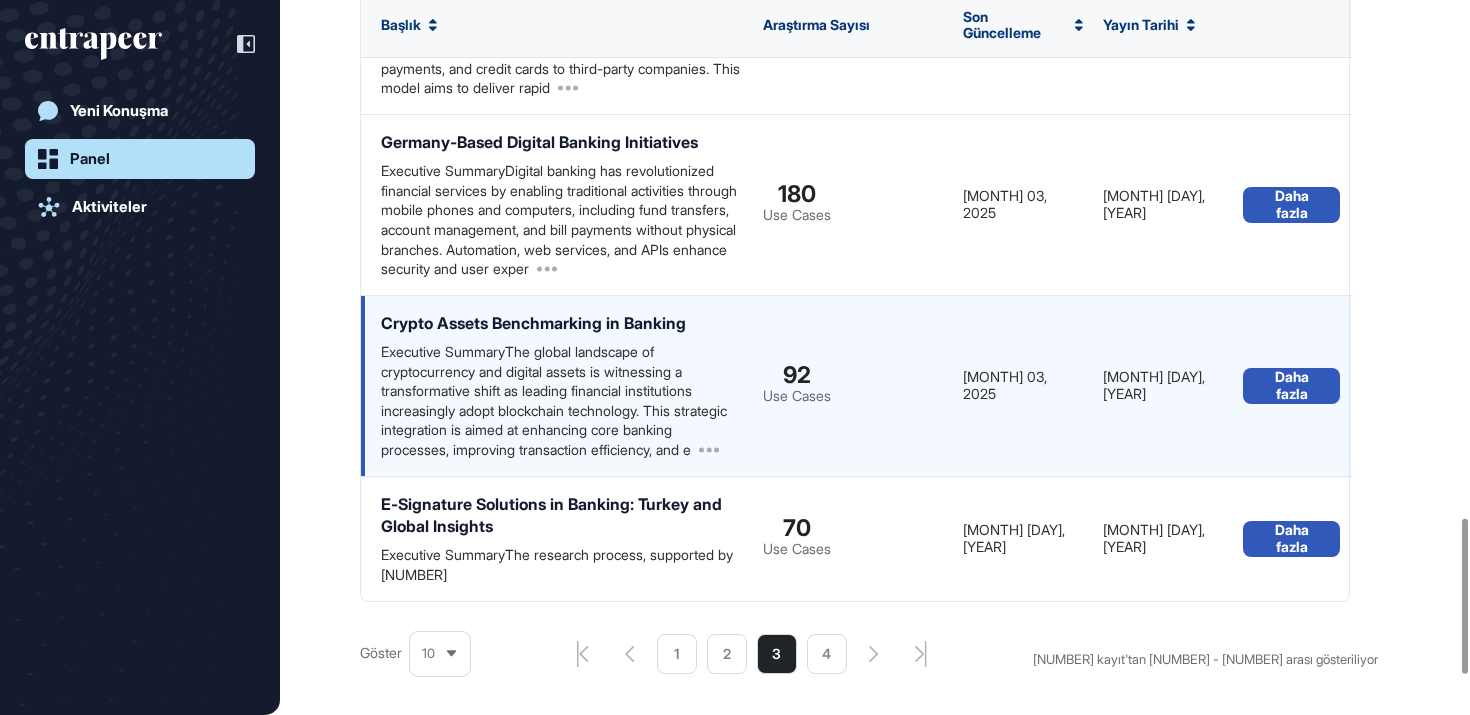 scroll, scrollTop: 1242, scrollLeft: 0, axis: vertical 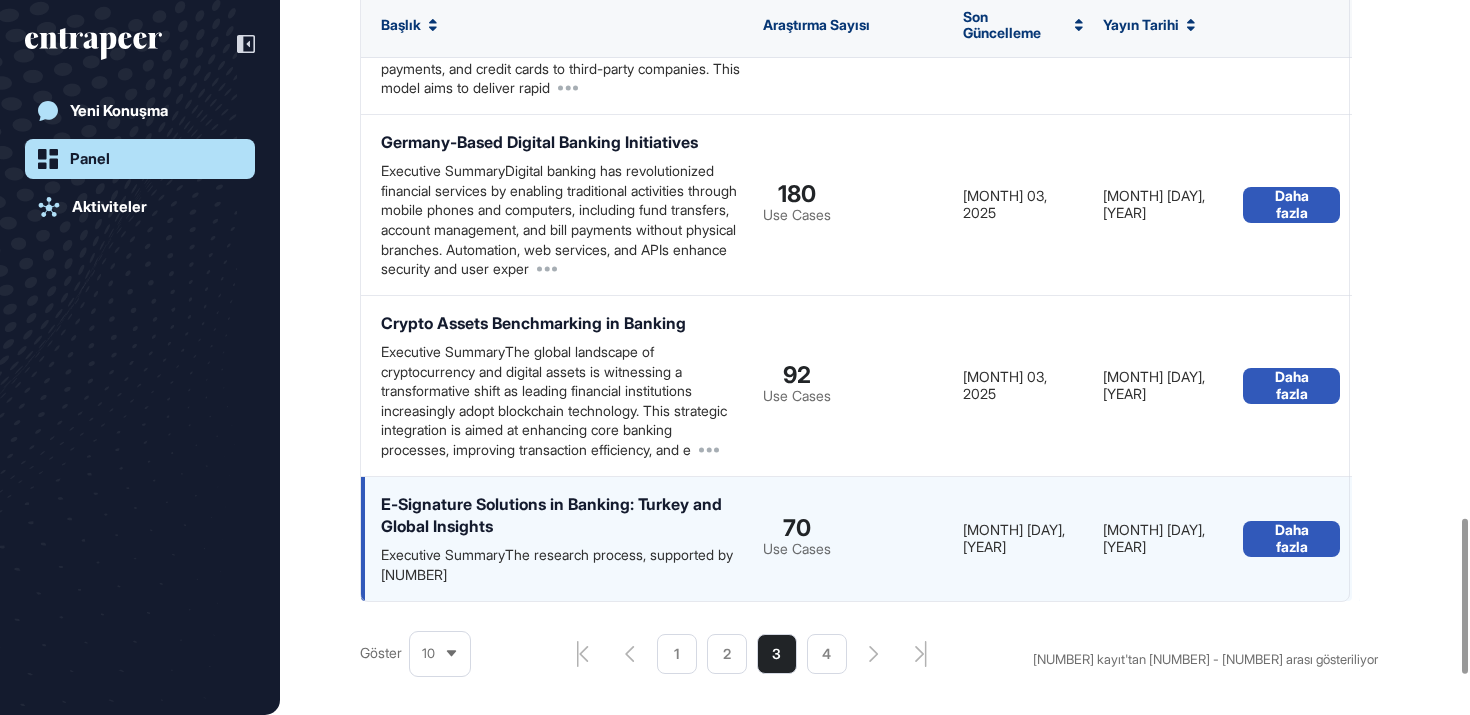 click on "E-Signature Solutions in Banking: Turkey and Global Insights" at bounding box center [562, 515] 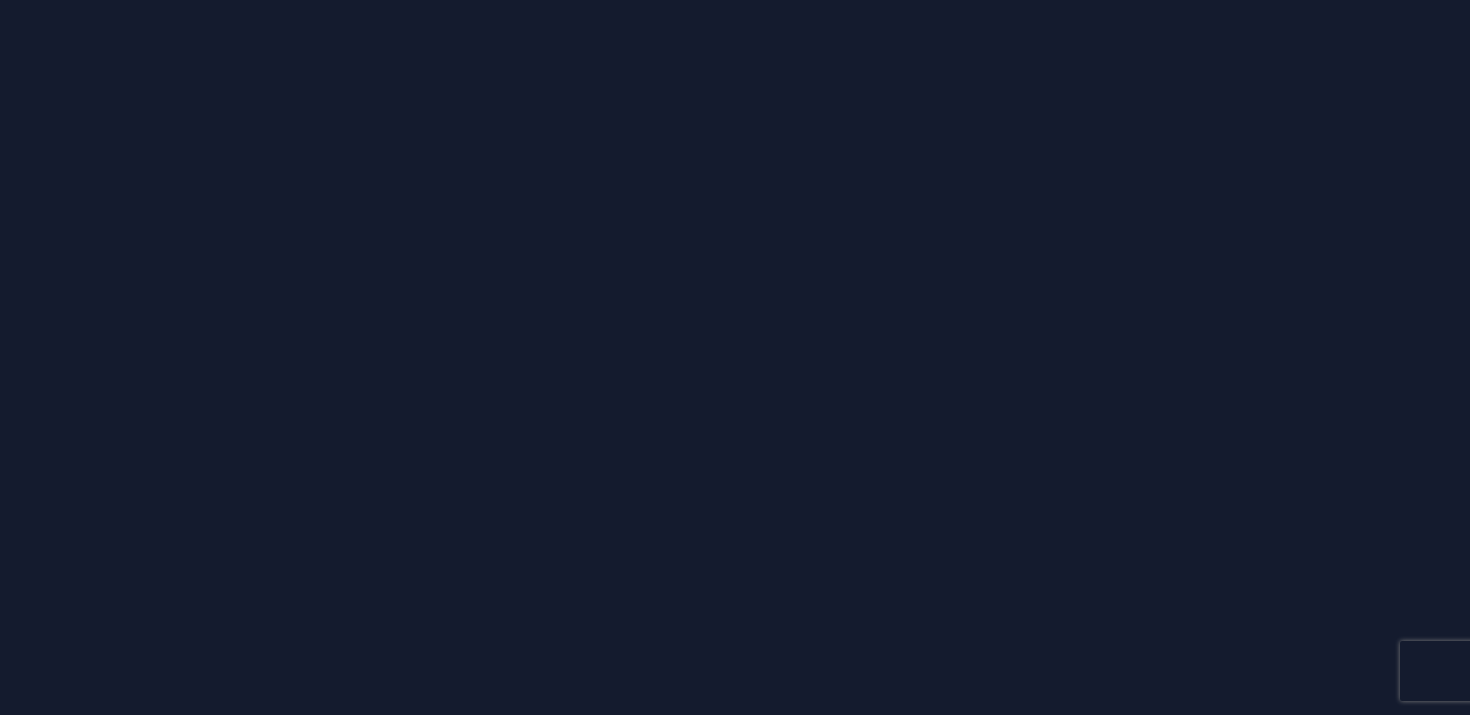 scroll, scrollTop: 0, scrollLeft: 0, axis: both 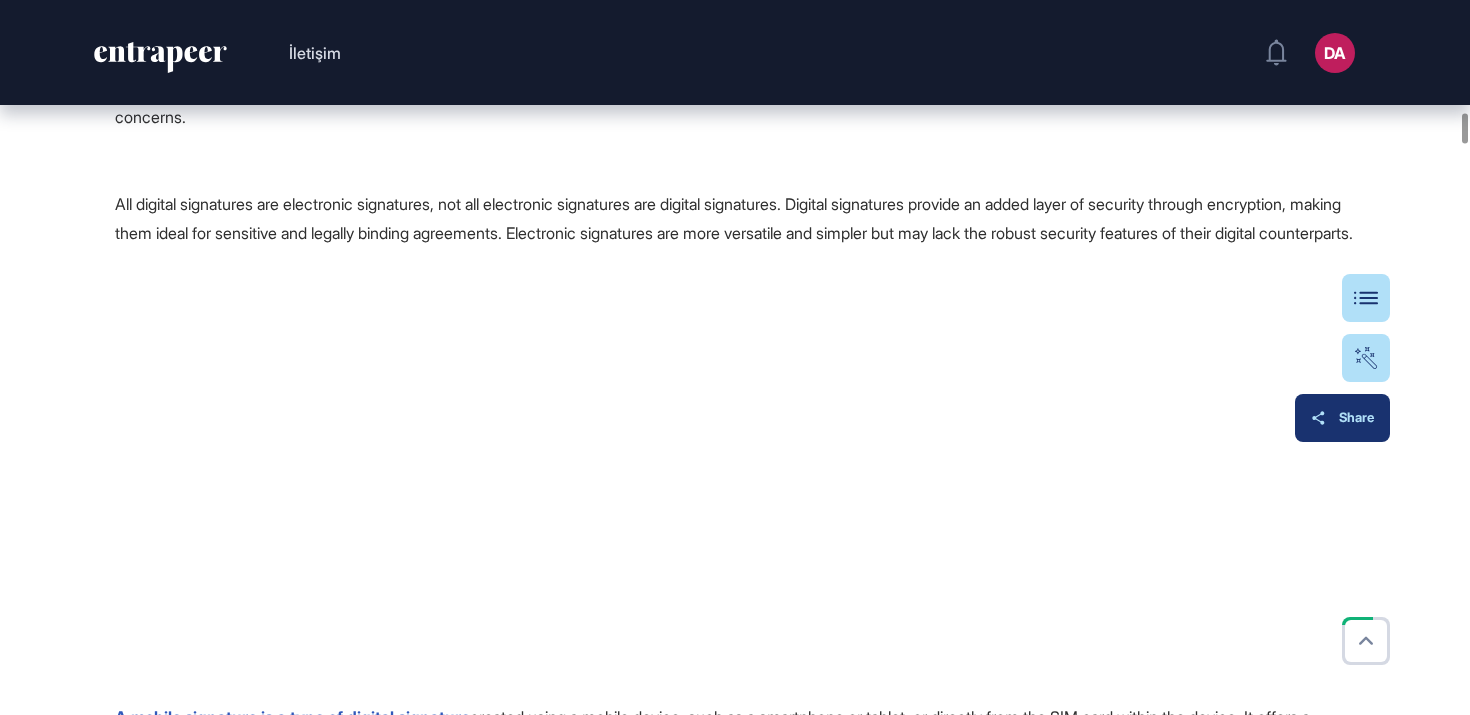 click on "Share" at bounding box center [1342, 418] 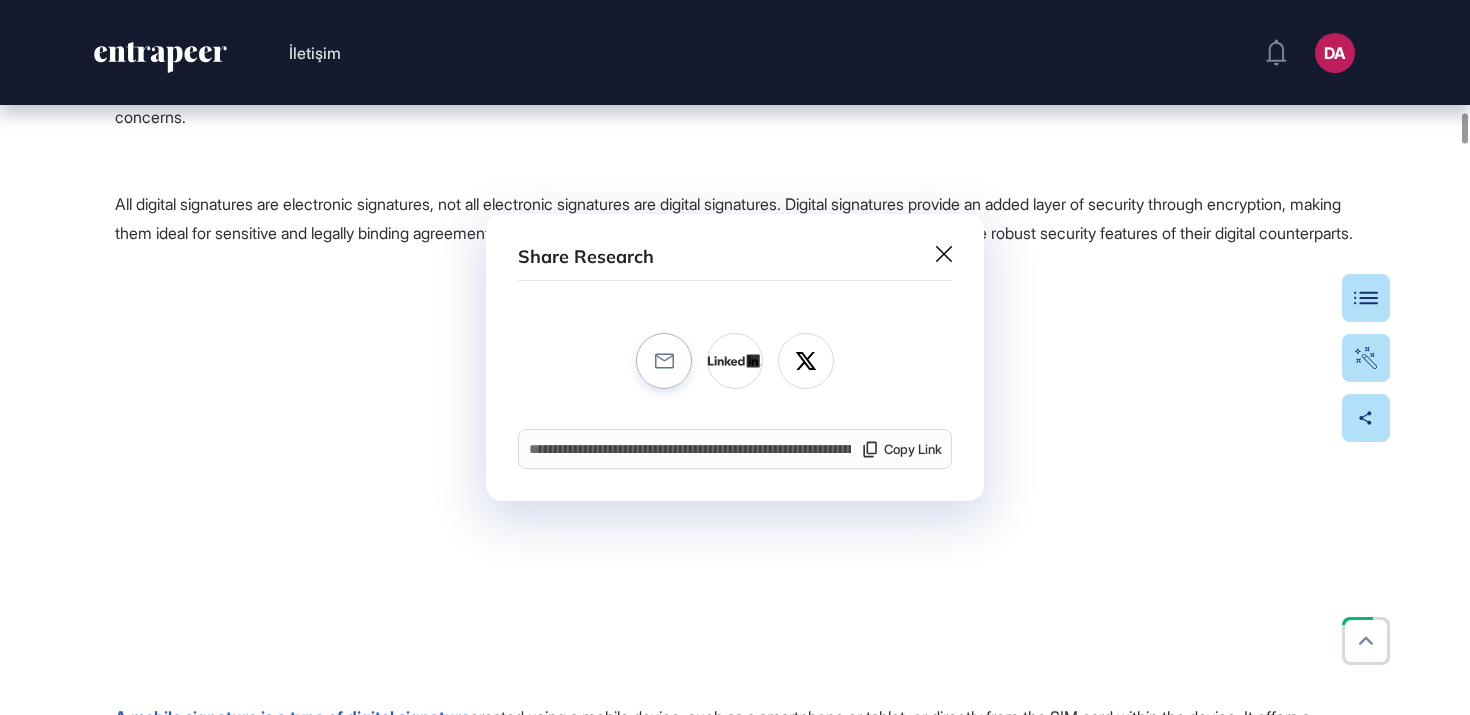 click at bounding box center [664, 361] 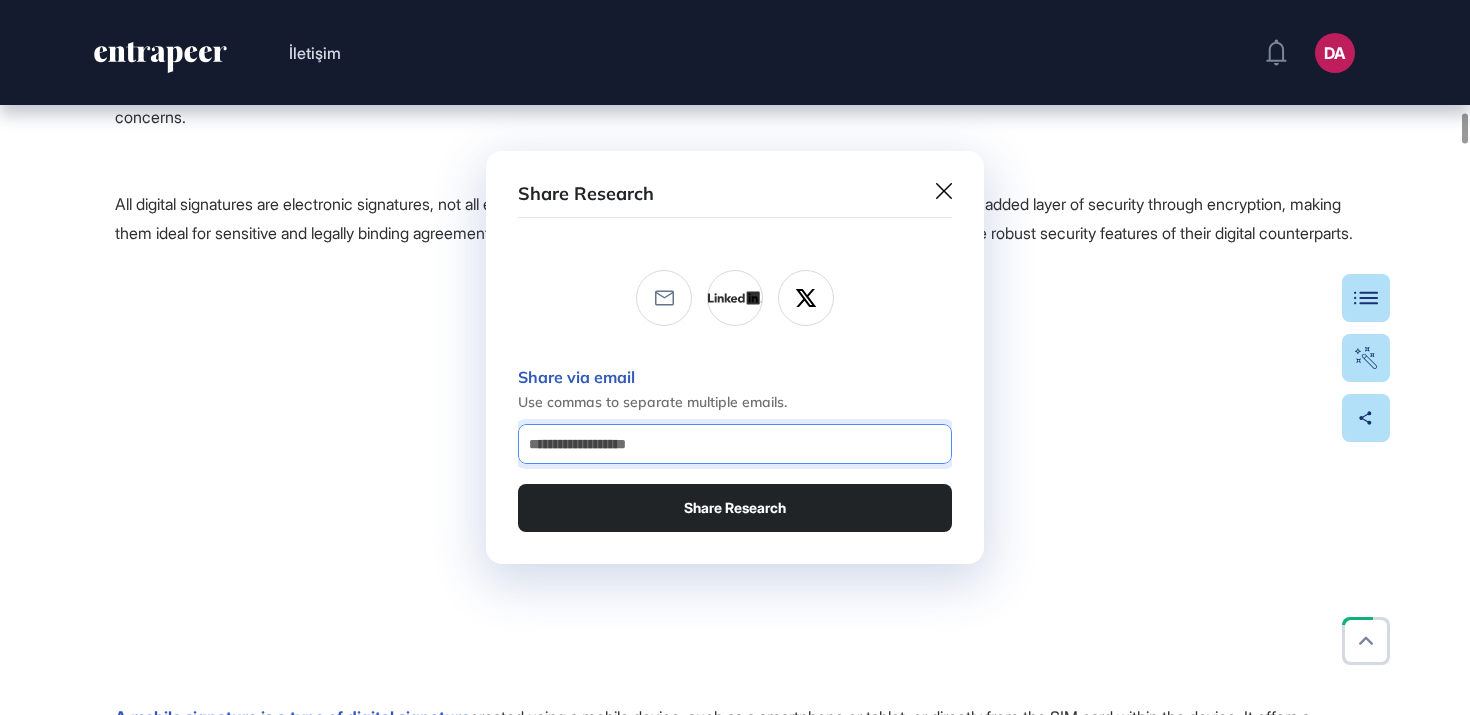click at bounding box center (735, 444) 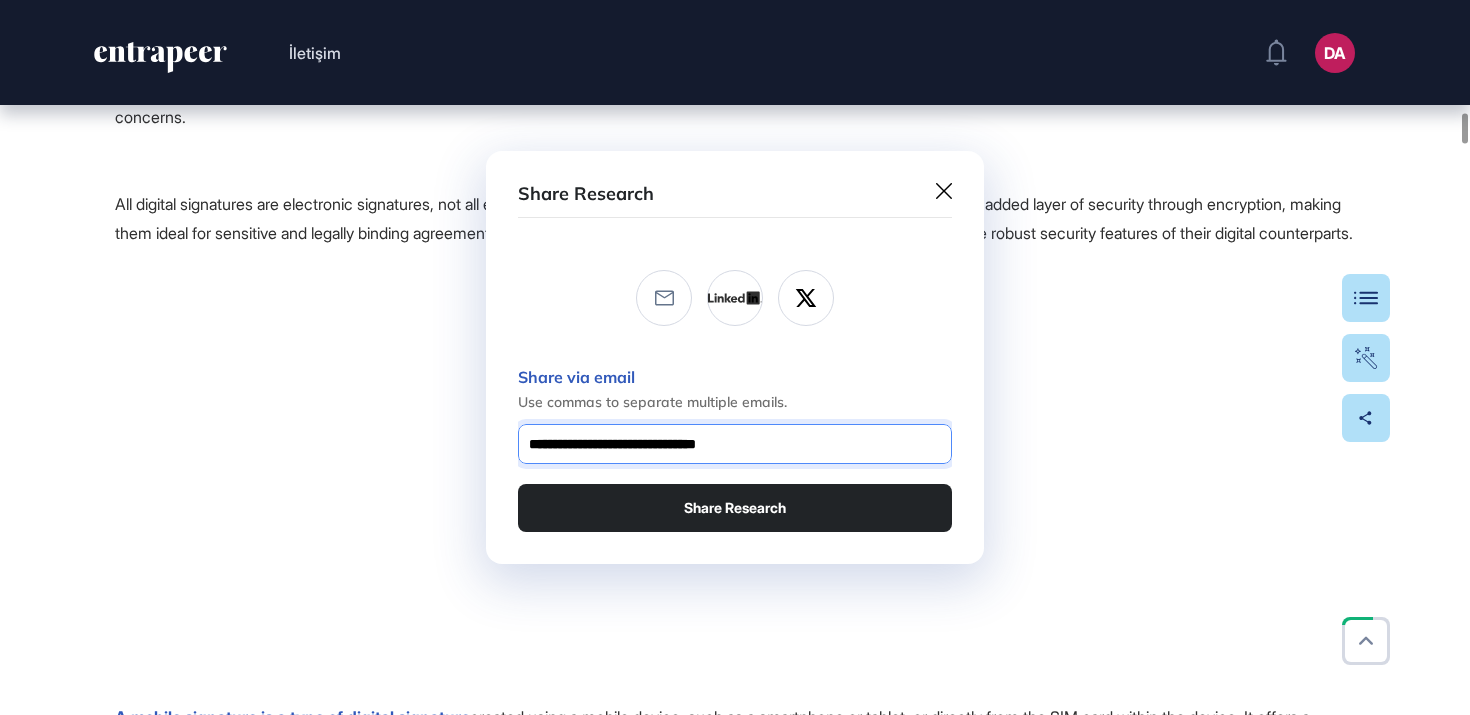 type on "**********" 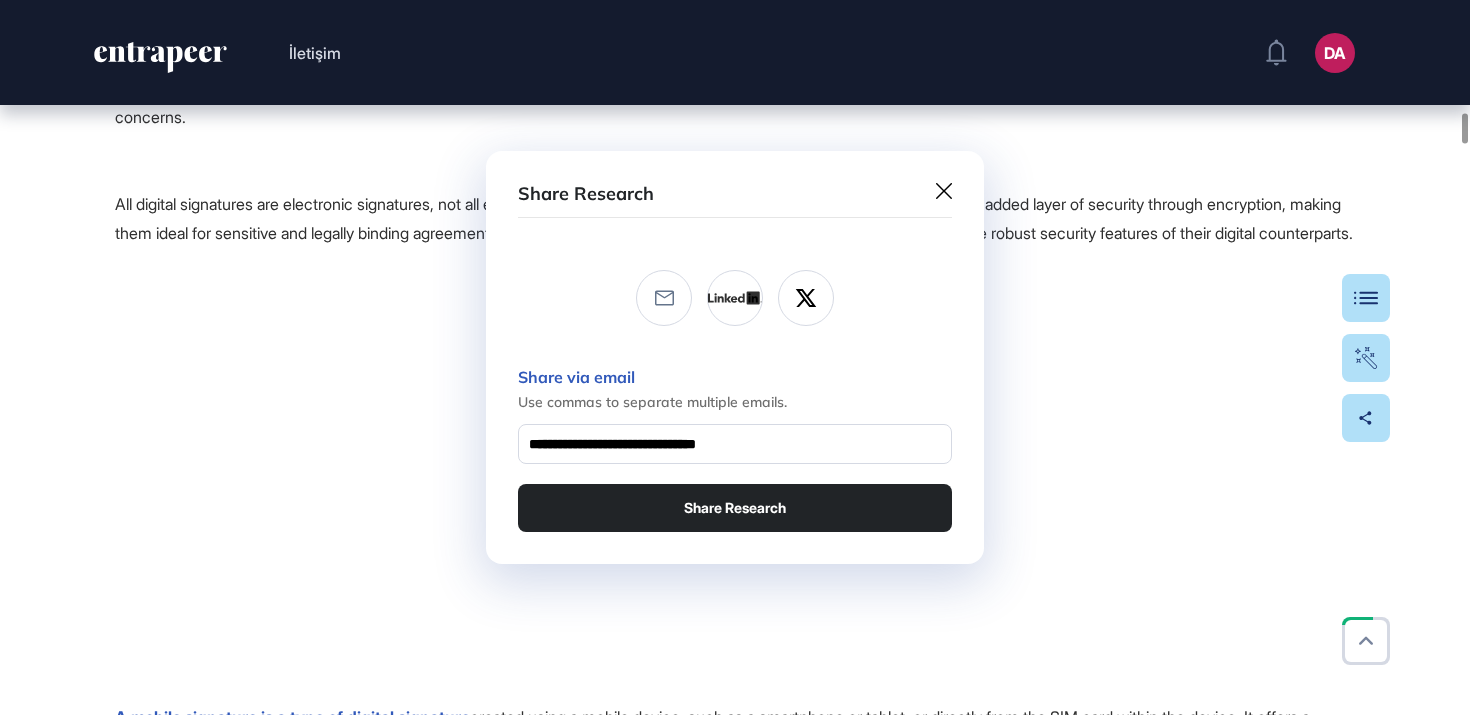 click on "Share Research" at bounding box center (735, 508) 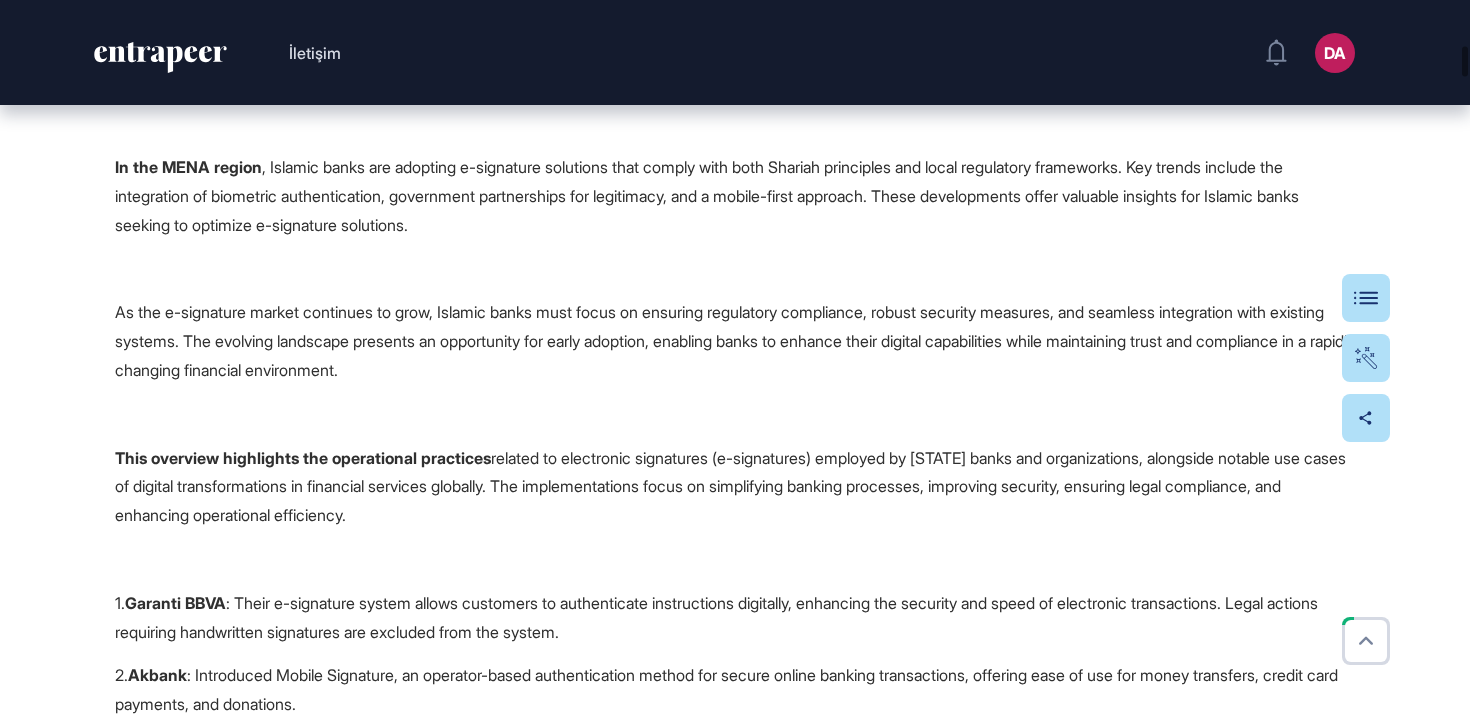 scroll, scrollTop: 2888, scrollLeft: 0, axis: vertical 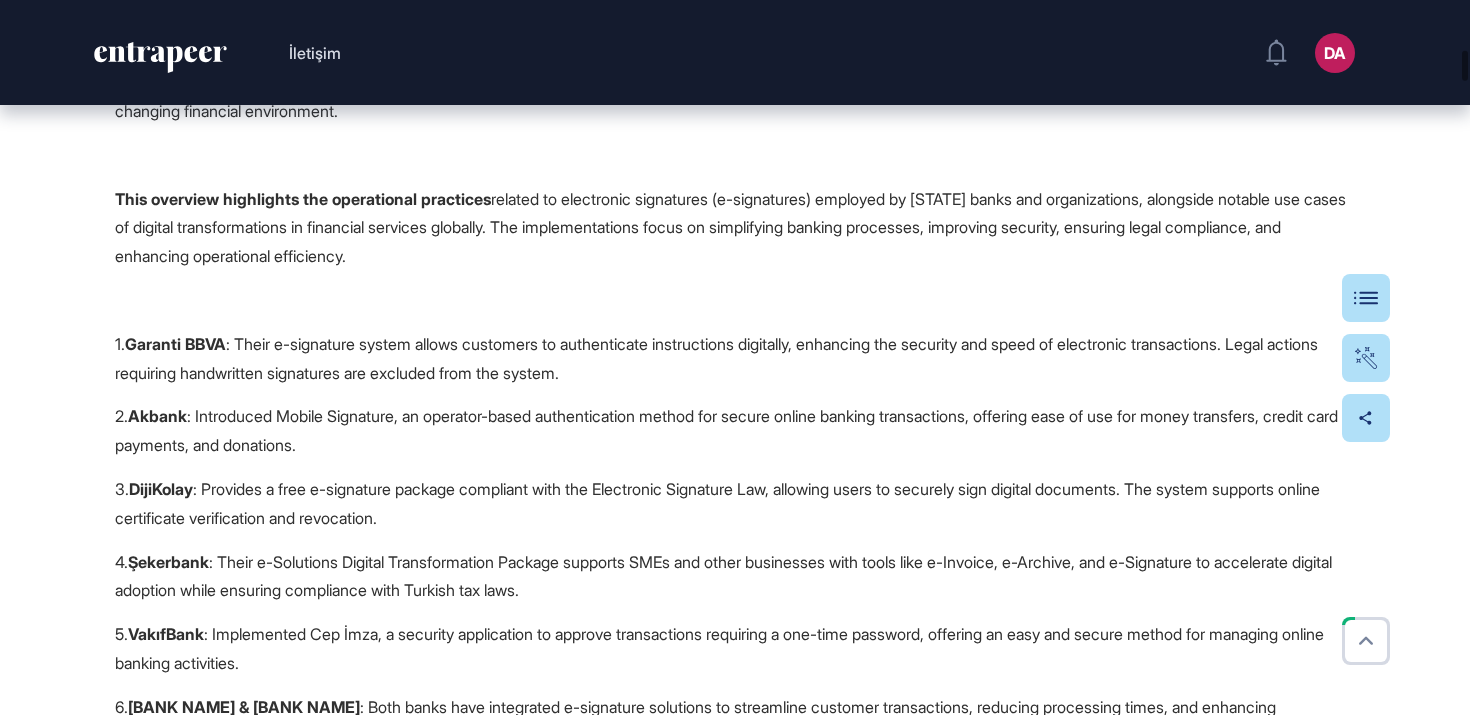 click on "The research process, supported by 33 contributing AI agents, has encompassed a thorough review of resources: 28 articles, 2134 news pieces, and 2162 resources examined. This streamlined, AI-driven approach has resulted in a significant time savings of 206 hours, optimizing the journey to deliver accurate and actionable intelligence. Each metric highlights a commitment to efficient, high-quality analysis powered by advanced AI capabilities. The digitalization of signatures has revolutionized document management and transaction processes in the banking sector, enhancing security, efficiency, and compliance. Digital signatures, electronic signatures, and mobile signatures are key technologies reshaping how documents are authenticated and signed, each offering unique advantages suited to different transaction scenarios. Types of Signatures Feature and Capability Benchmarking E-Signature Technologies and Implementation Framework Operational Benefits In the [REGION] 1. Akbank" at bounding box center [735, 15] 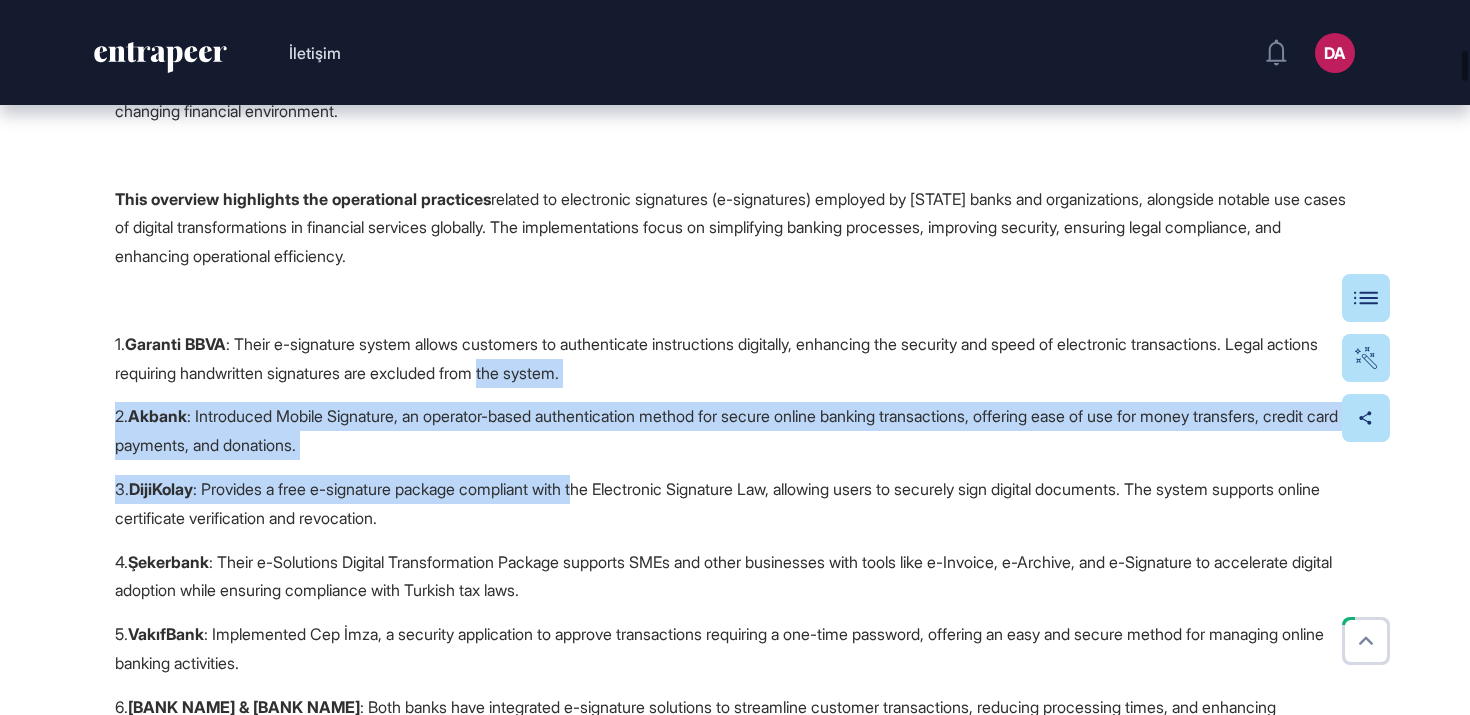 drag, startPoint x: 606, startPoint y: 431, endPoint x: 632, endPoint y: 520, distance: 92.72001 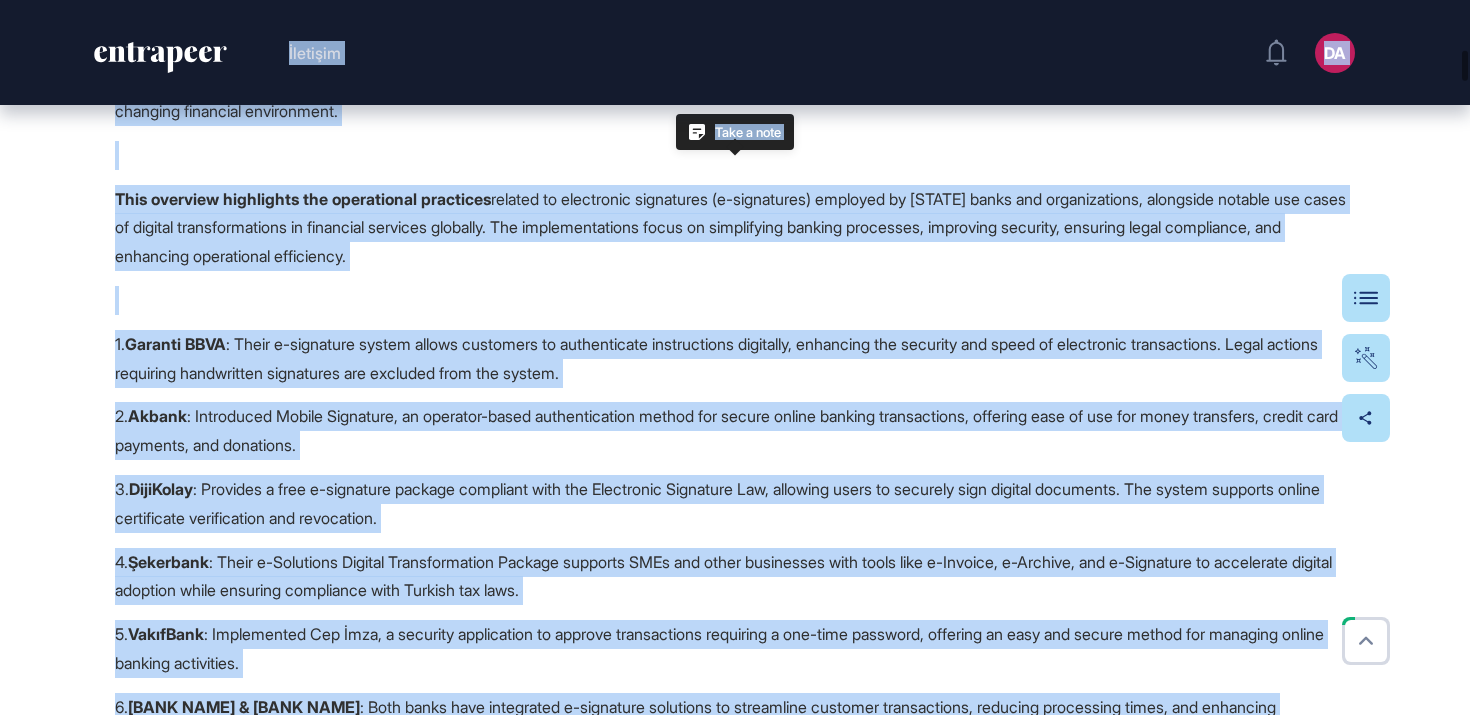 copy on "Loremips DO Sitam Consec Adipiscinge Sedd Eiusm Temp Inci Utlabore Etdolo Magnaali Enimadm veniamq nostrudexe ullamco laborisni a-exeacommo Consequa Duisaut I-Inreprehe Voluptate ve Essecil: Fugiat nul Pariat Excepteu Sintoccae cupi: Non 82, 1396 Proi suntcul: Qui 38, 6124 Officiad mo Animide 87 laboru pe undeomni 80 istena er voluptate 12 accusa do laudanti totamrema Eaqueipsa Quaeabi Inv veritati quasiar, beataevit di   54 explicabonem EN ipsamq , vol aspernatura o fugitcon magnid eo rationese :  63  nesciunt ,  9177  nequ porroq , dol  8635 adipiscin   eiusmodi . Temp inciduntmag, QU-etiamm solutano eli optiocum ni  i quoplaceatf poss assumen  re 546 tempo , autemquibu off debitis re necessi saepeeve vol repudianda recusandaeit. Earu hicten sapientede r voluptatib ma aliasperf, dolo-asperio repellat minimno ex ullamcor SU laboriosamal. Com consequaturqui ma mollitiamo har quidemrerumfac expedita distinctio nam liberotempo cumsoluta no eli optiocu nihili, minusquod maximepl, facereposs, omn loremipsum. D..." 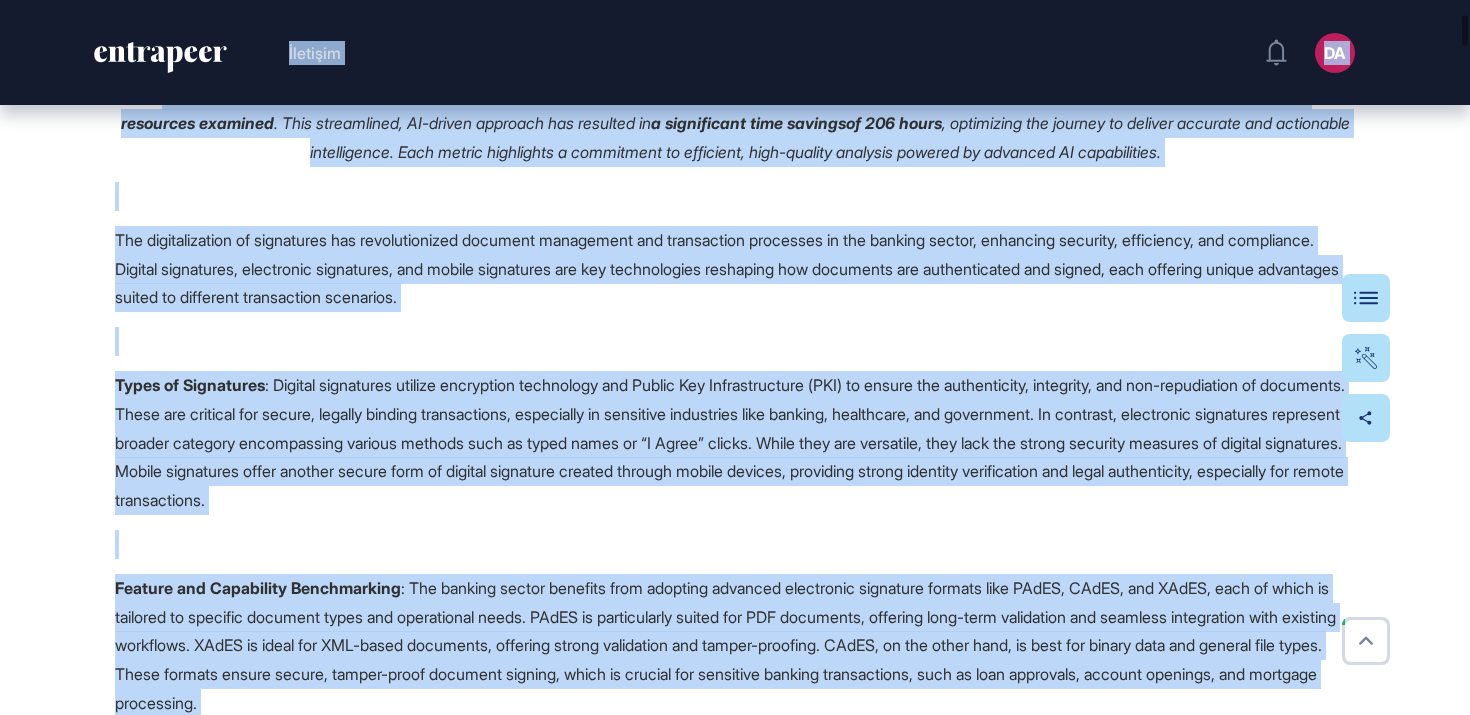 scroll, scrollTop: 0, scrollLeft: 0, axis: both 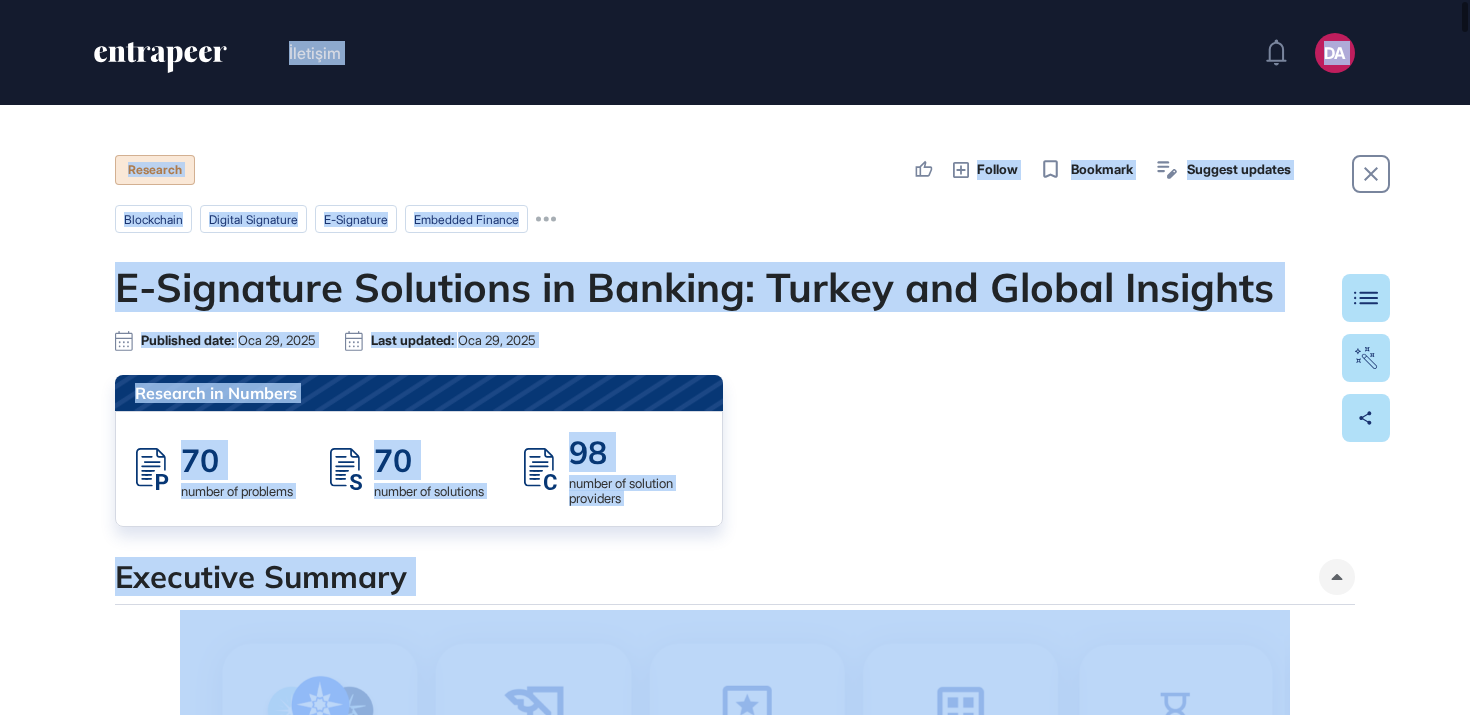 click on "blockchain digital signature e-signature Embedded Finance" at bounding box center [735, 219] 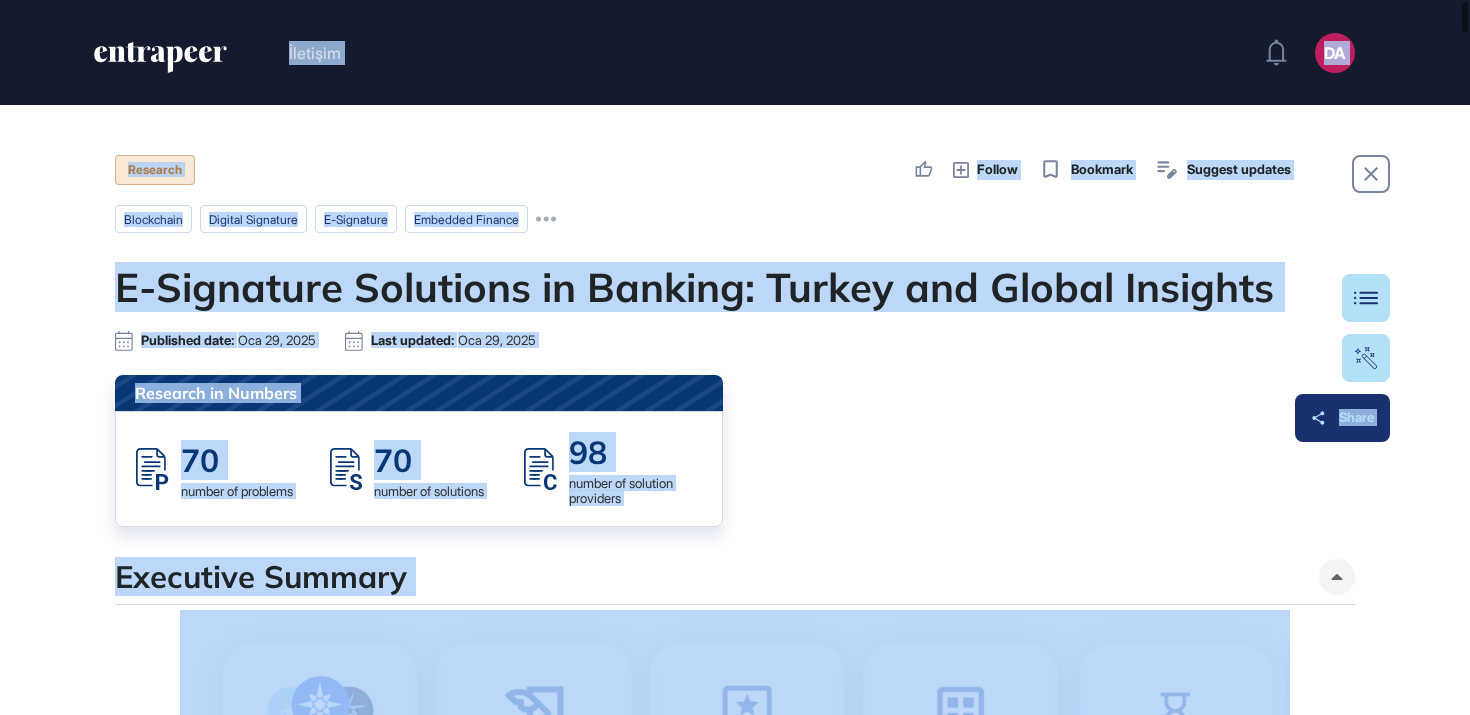 click on "Share" at bounding box center [1342, 418] 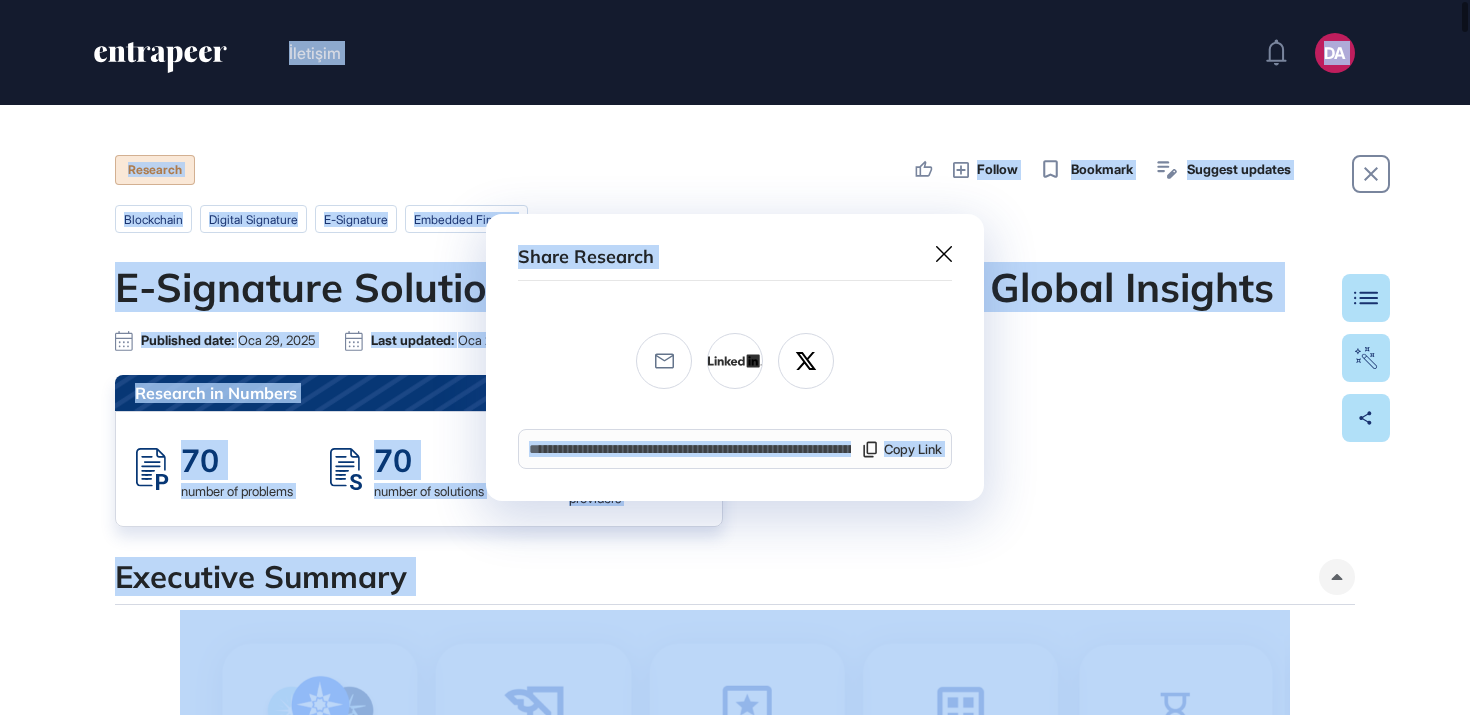 click 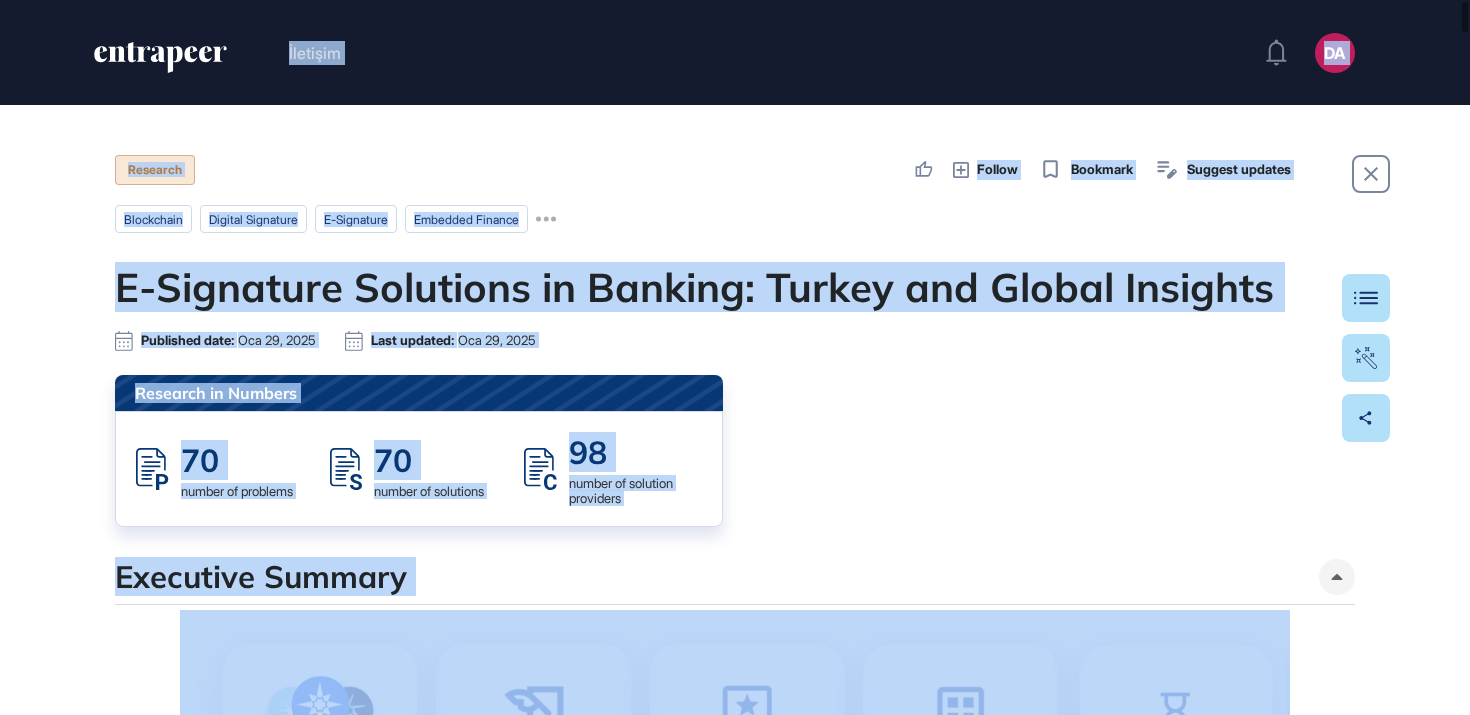 click on "Follow" at bounding box center [997, 170] 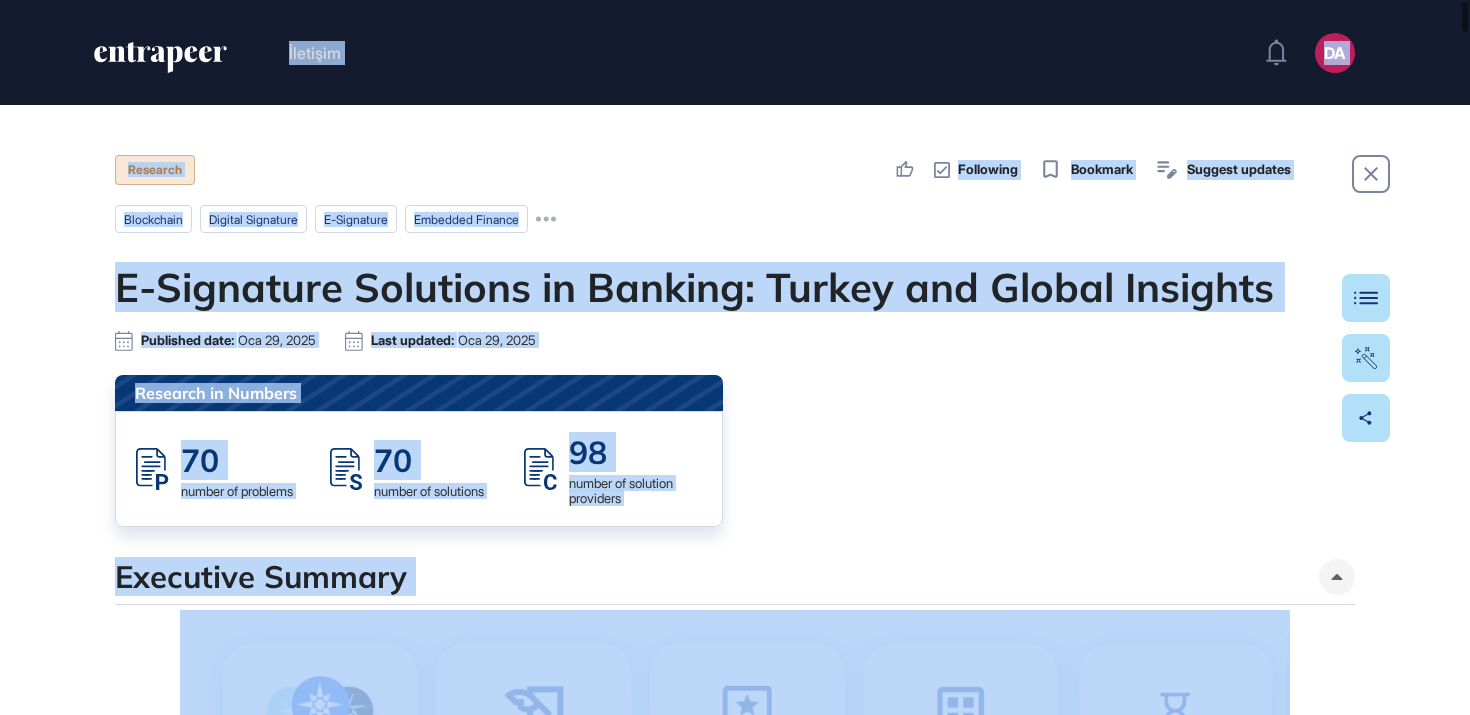 click on "Following" at bounding box center [988, 170] 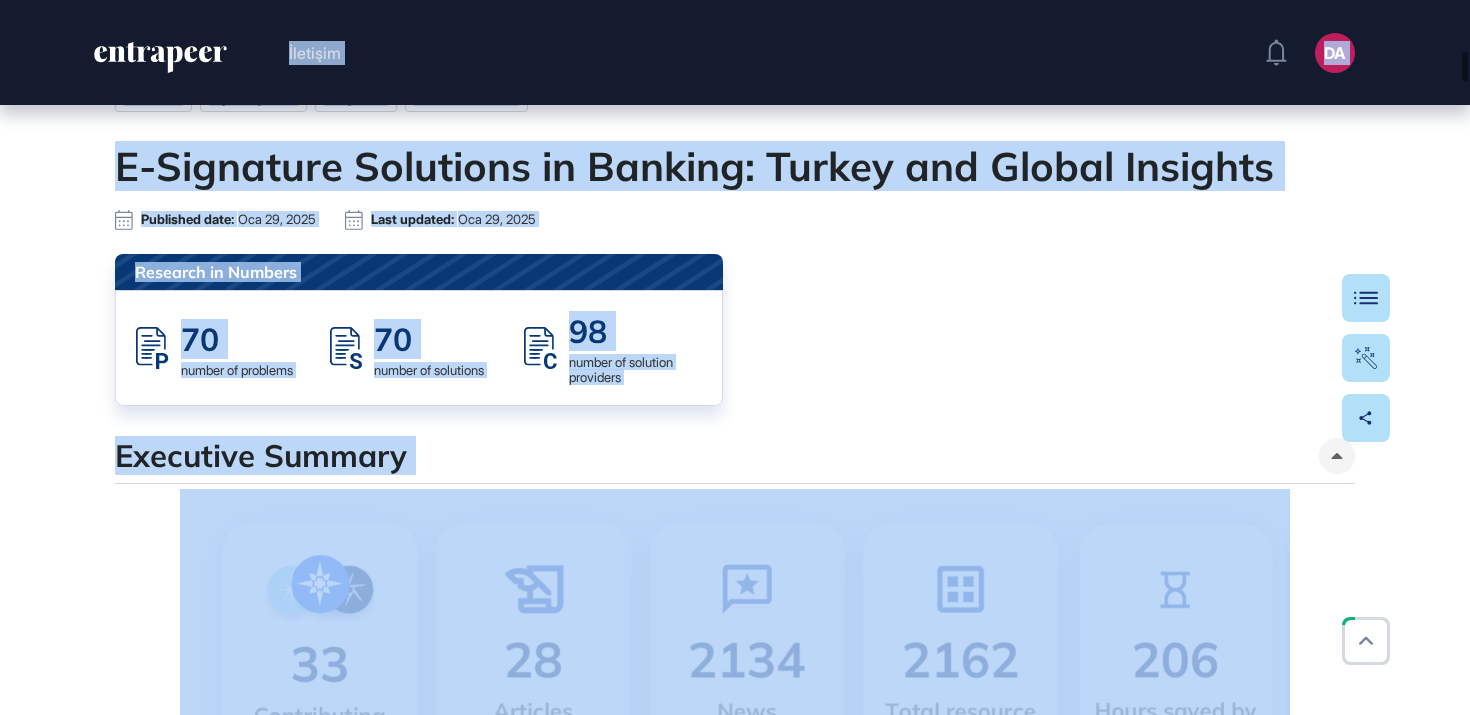 scroll, scrollTop: 0, scrollLeft: 0, axis: both 